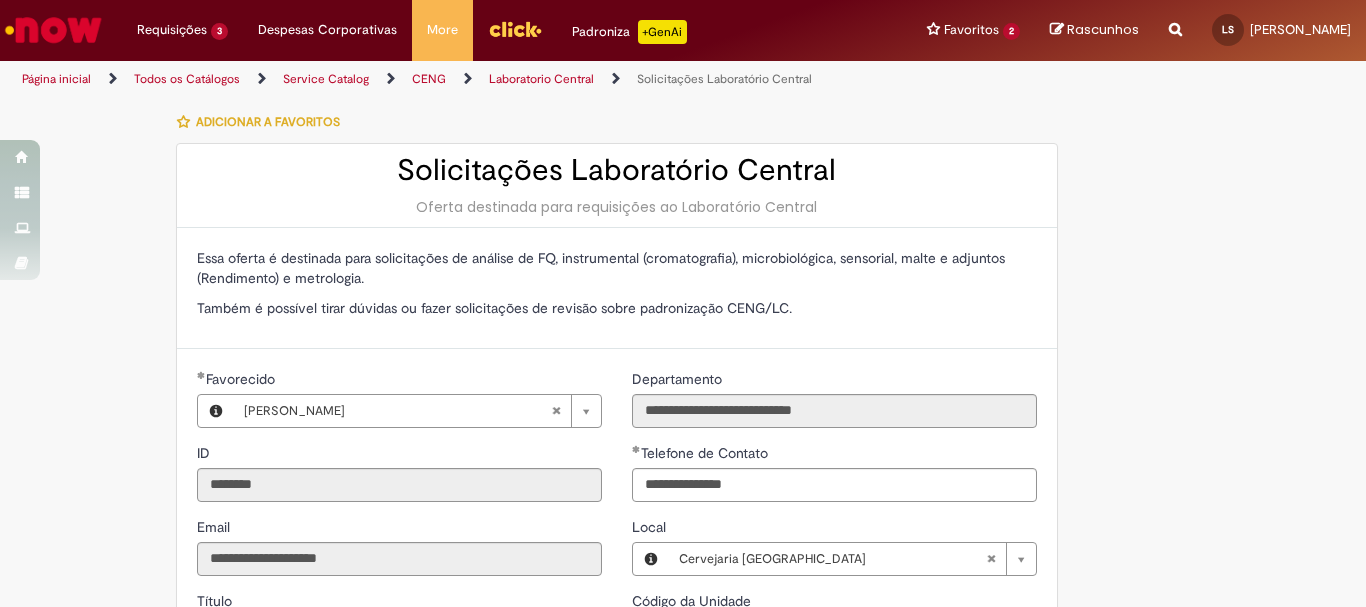 select on "*******" 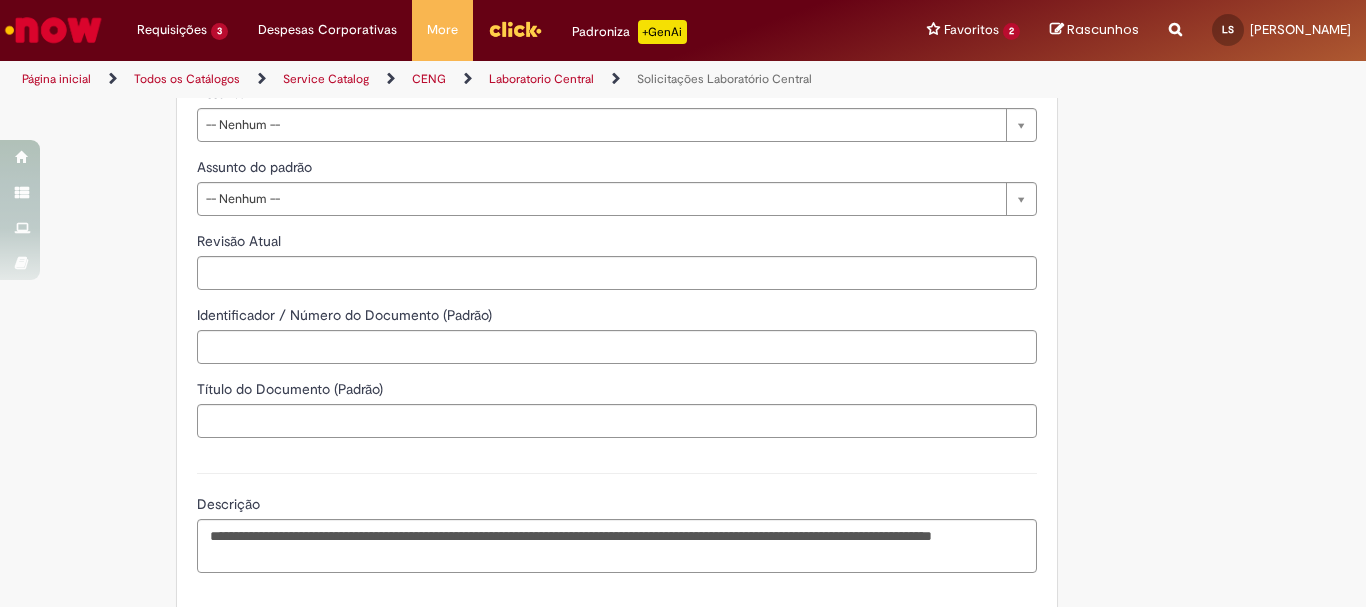 scroll, scrollTop: 1820, scrollLeft: 0, axis: vertical 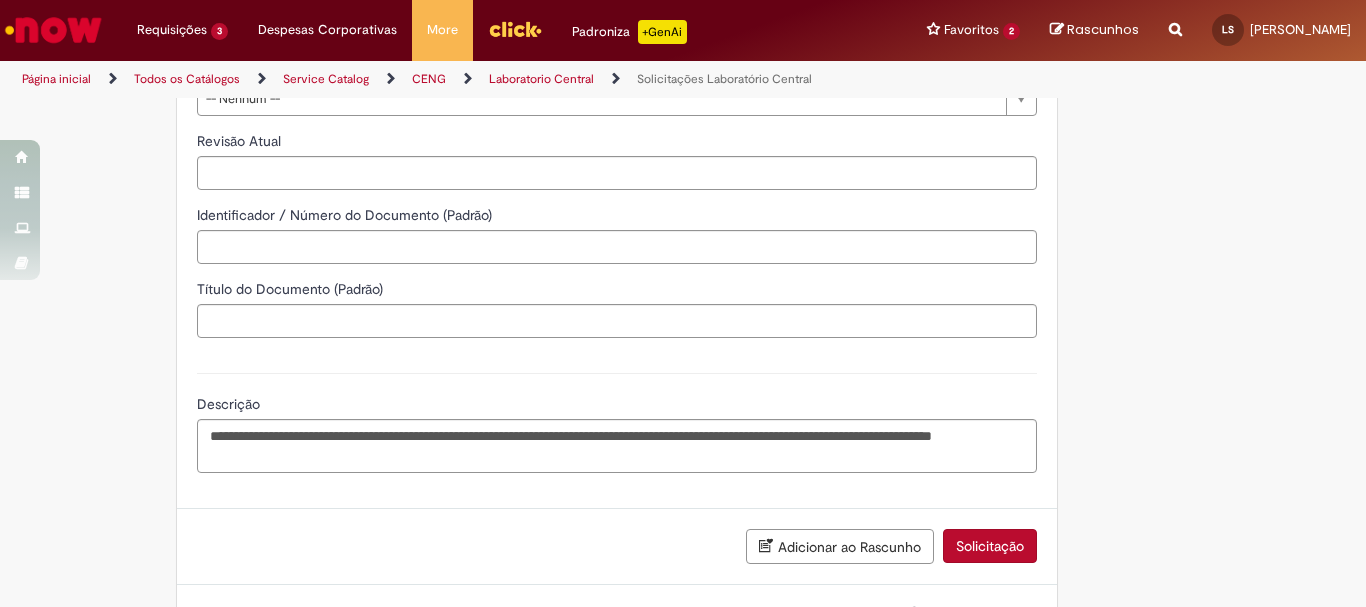 click on "**********" at bounding box center (617, 446) 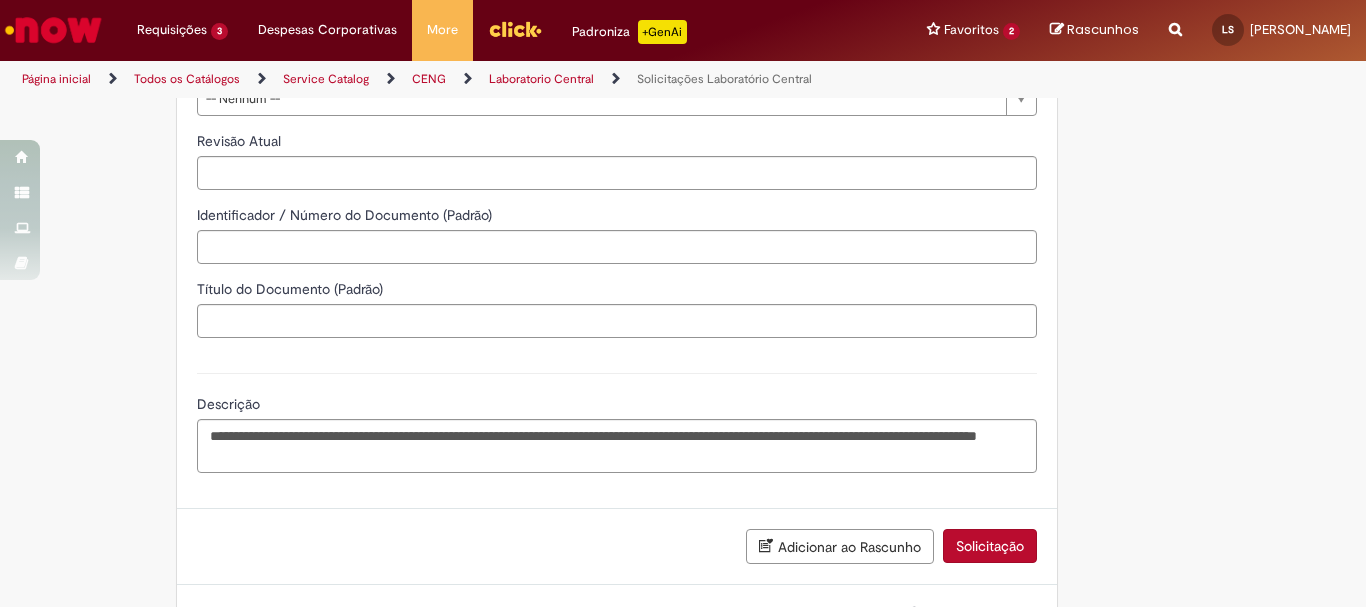 click on "**********" at bounding box center [617, 446] 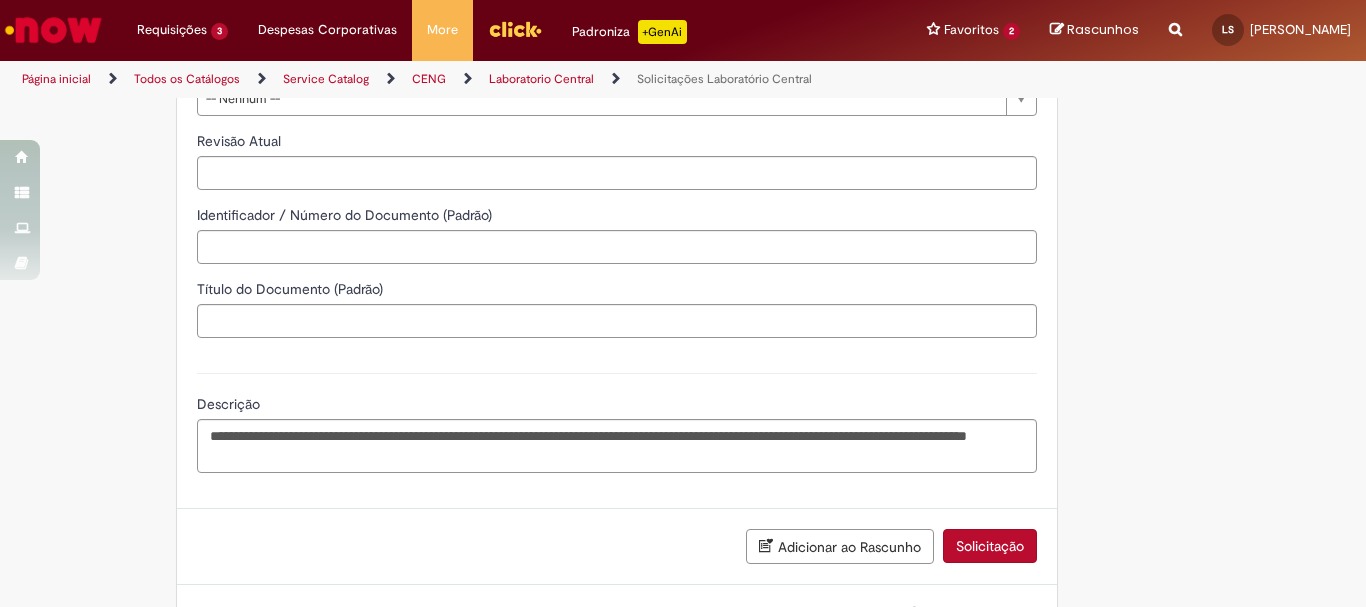 click on "**********" at bounding box center [617, 446] 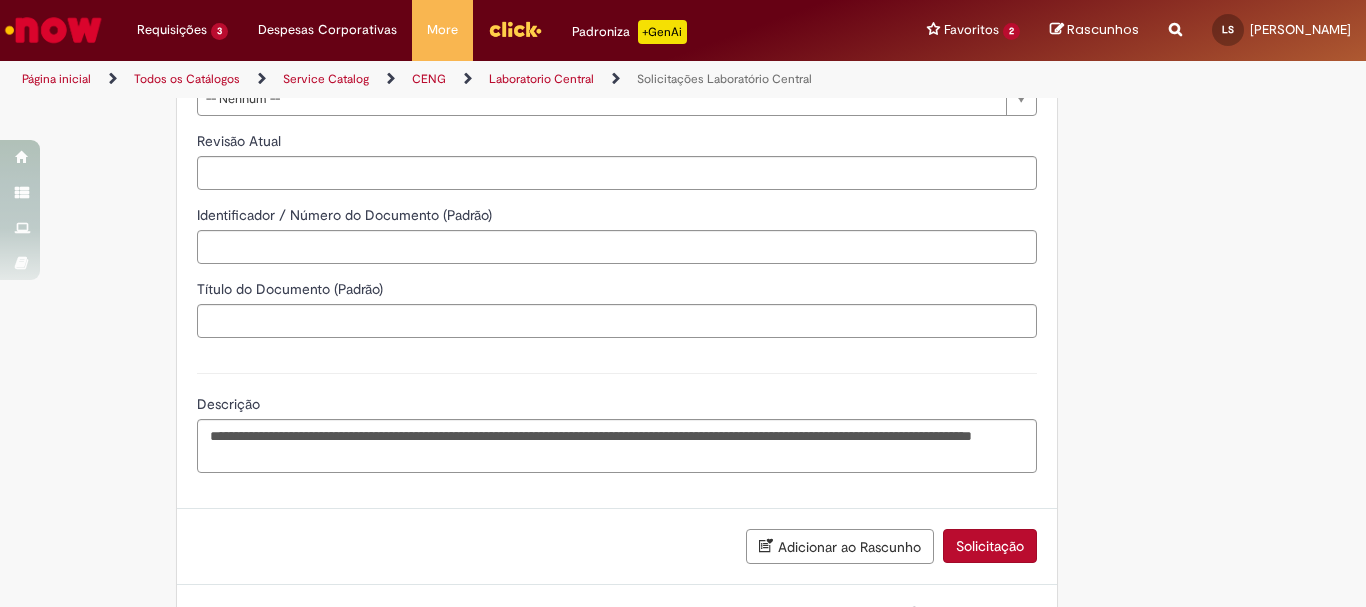 click on "**********" at bounding box center (617, 446) 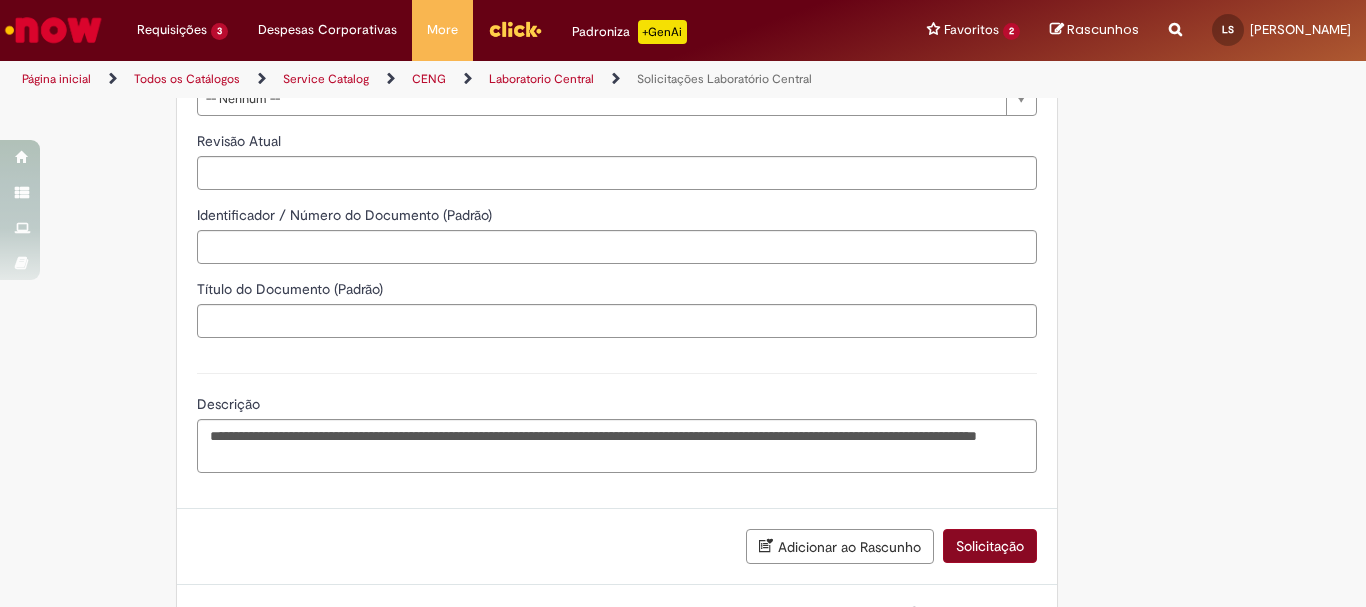 type on "**********" 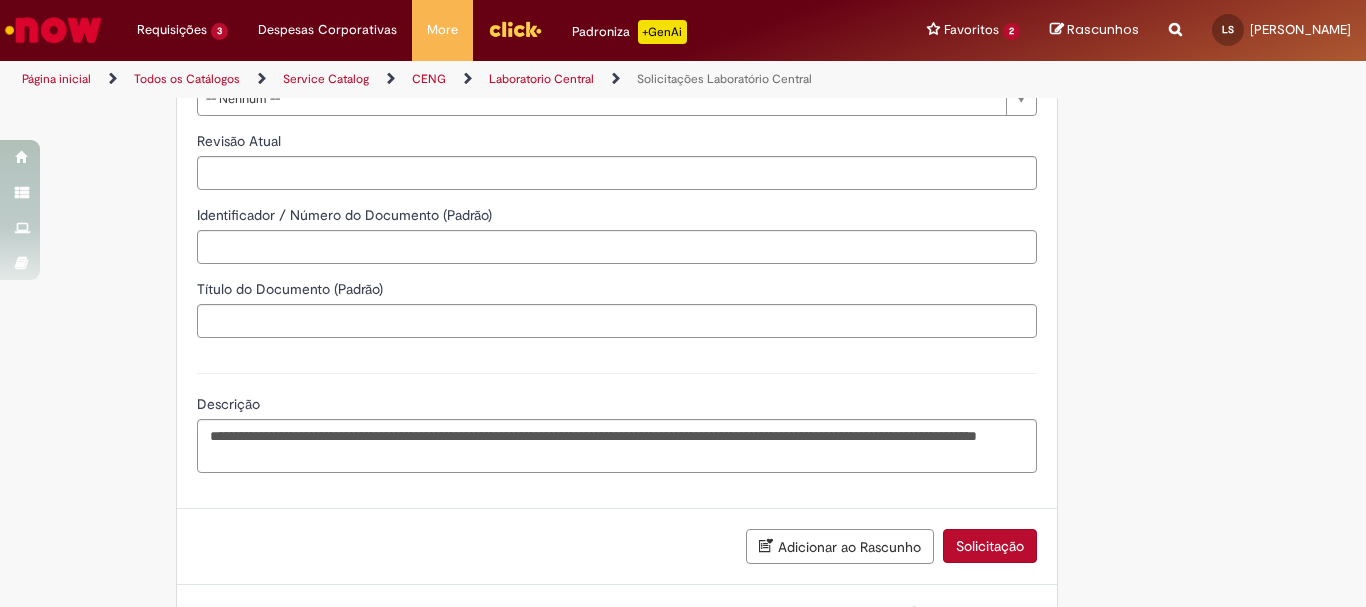 click on "Solicitação" at bounding box center [990, 546] 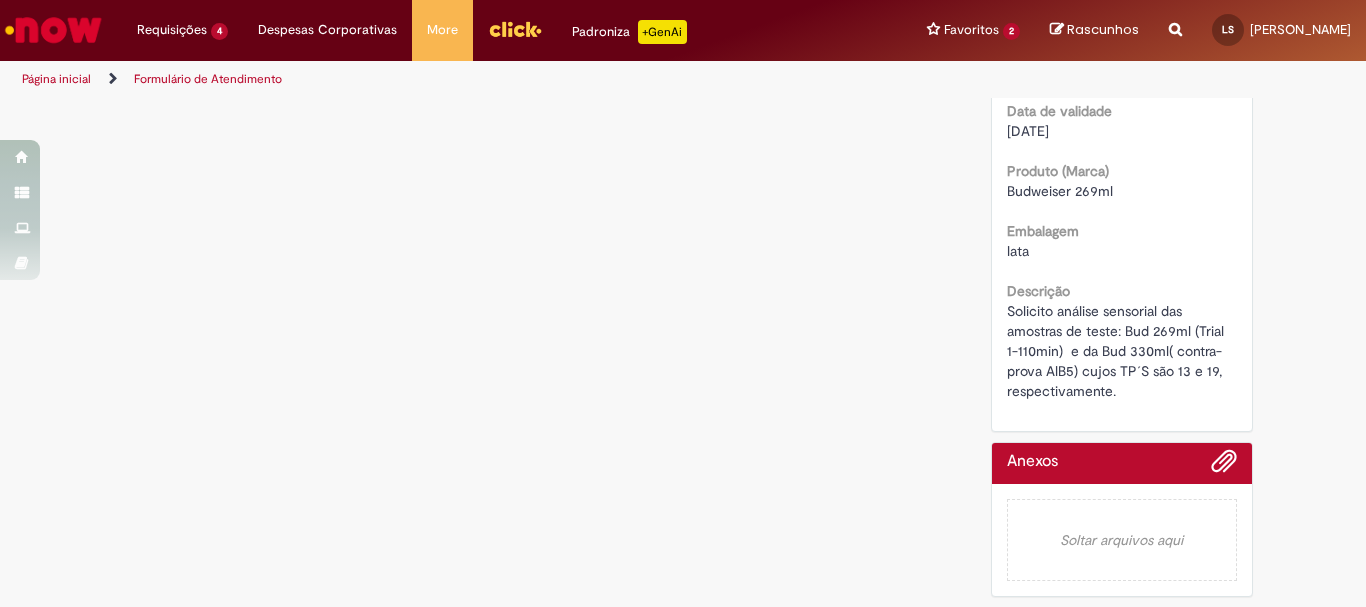 scroll, scrollTop: 0, scrollLeft: 0, axis: both 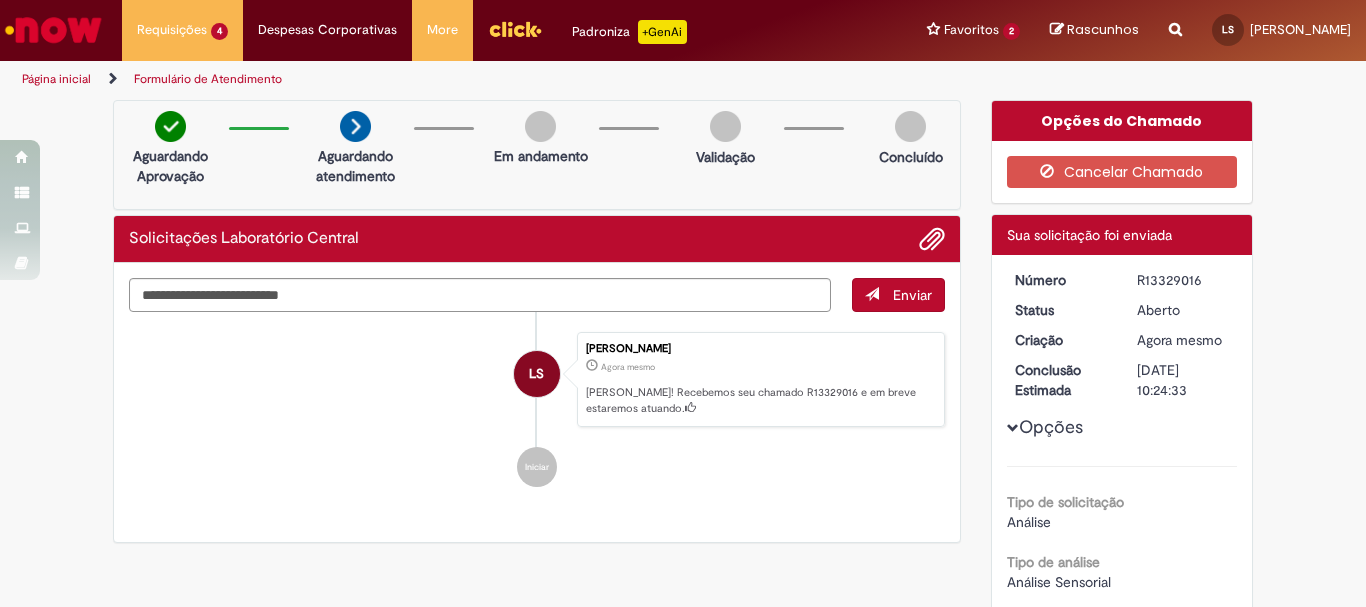 drag, startPoint x: 1133, startPoint y: 276, endPoint x: 1210, endPoint y: 288, distance: 77.92946 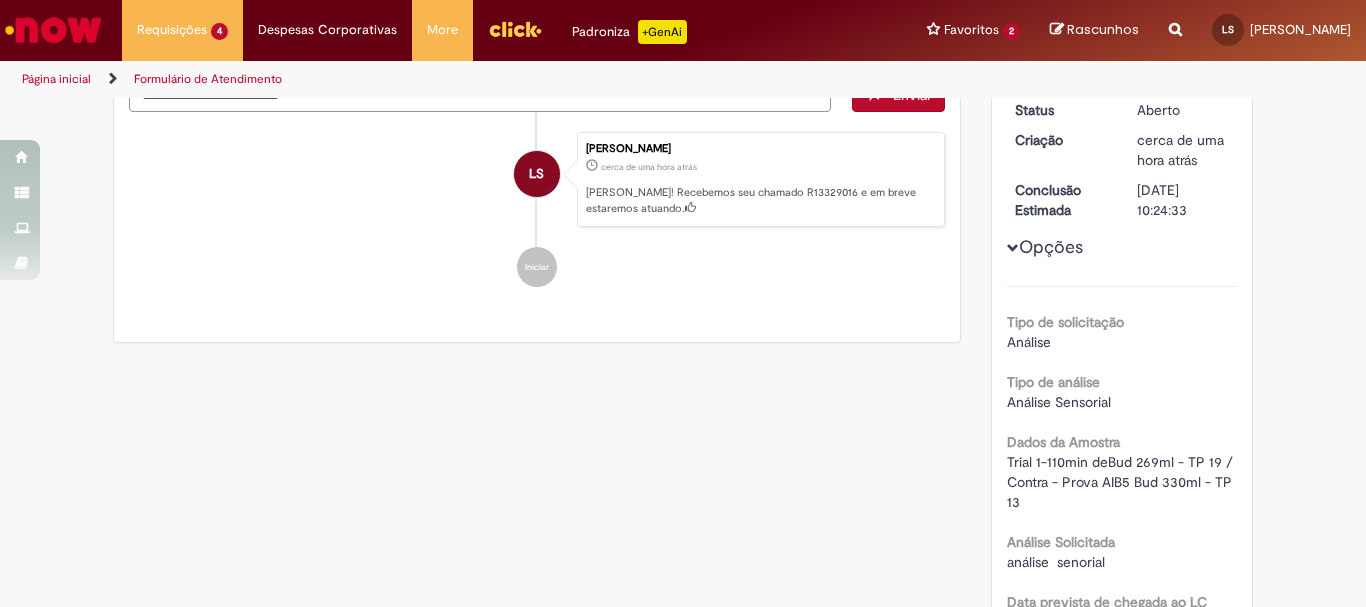 scroll, scrollTop: 0, scrollLeft: 0, axis: both 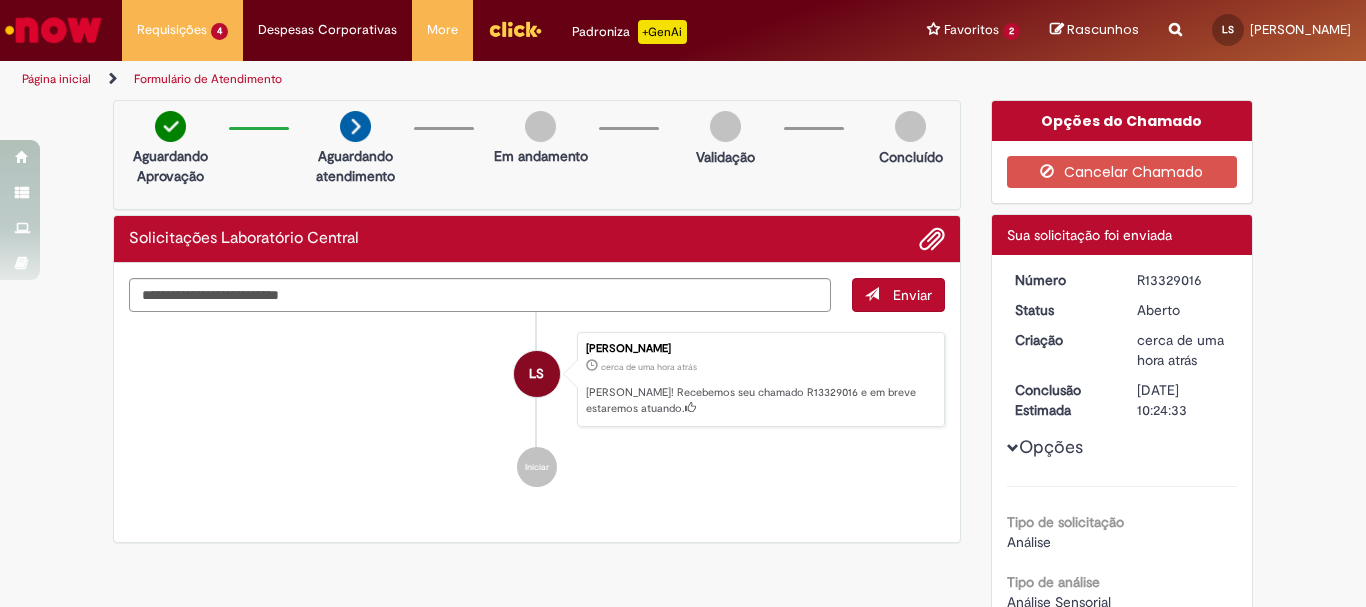 click at bounding box center [53, 30] 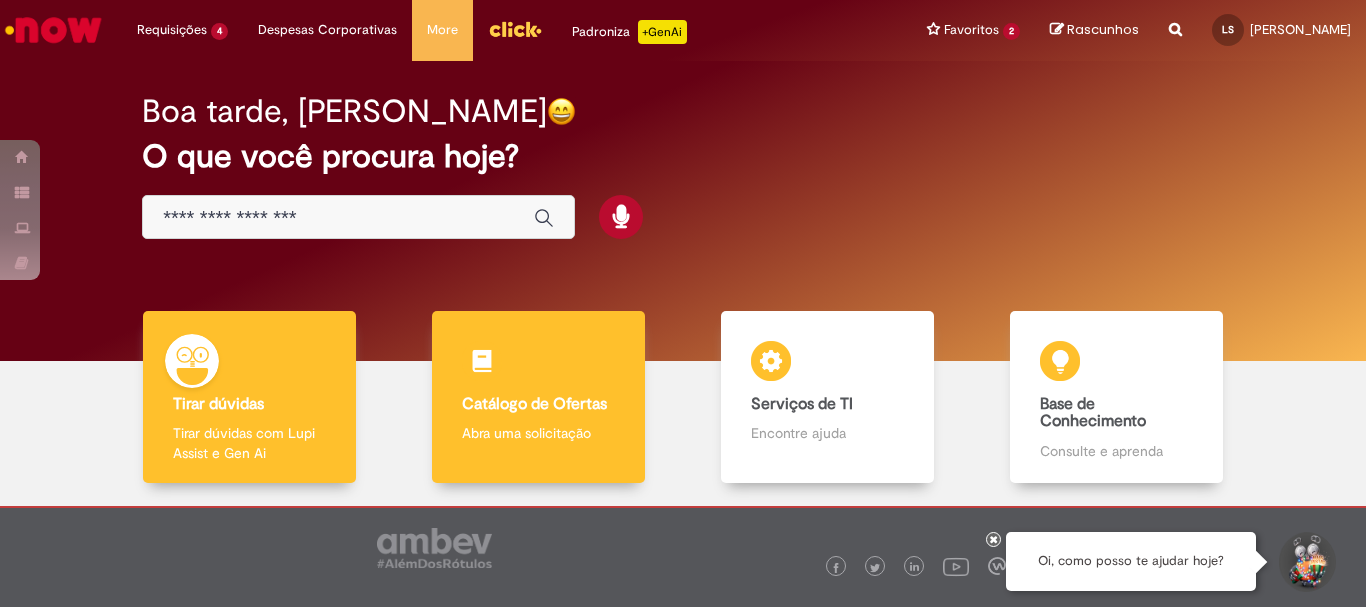 scroll, scrollTop: 0, scrollLeft: 0, axis: both 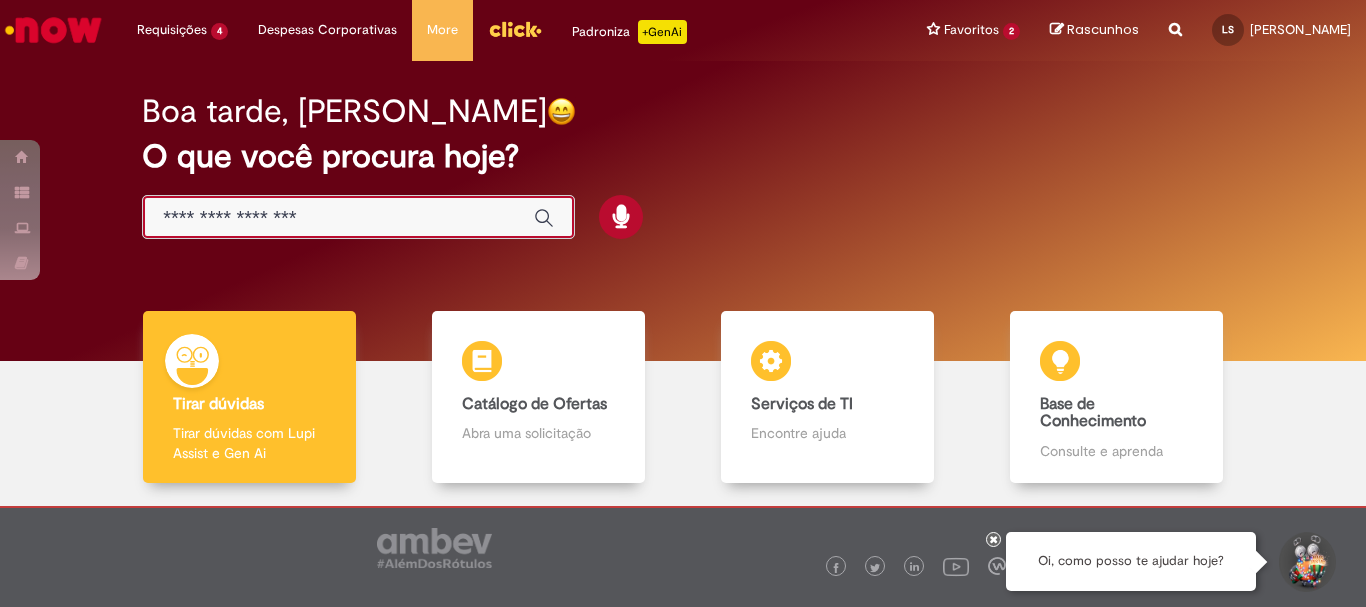 click at bounding box center [338, 218] 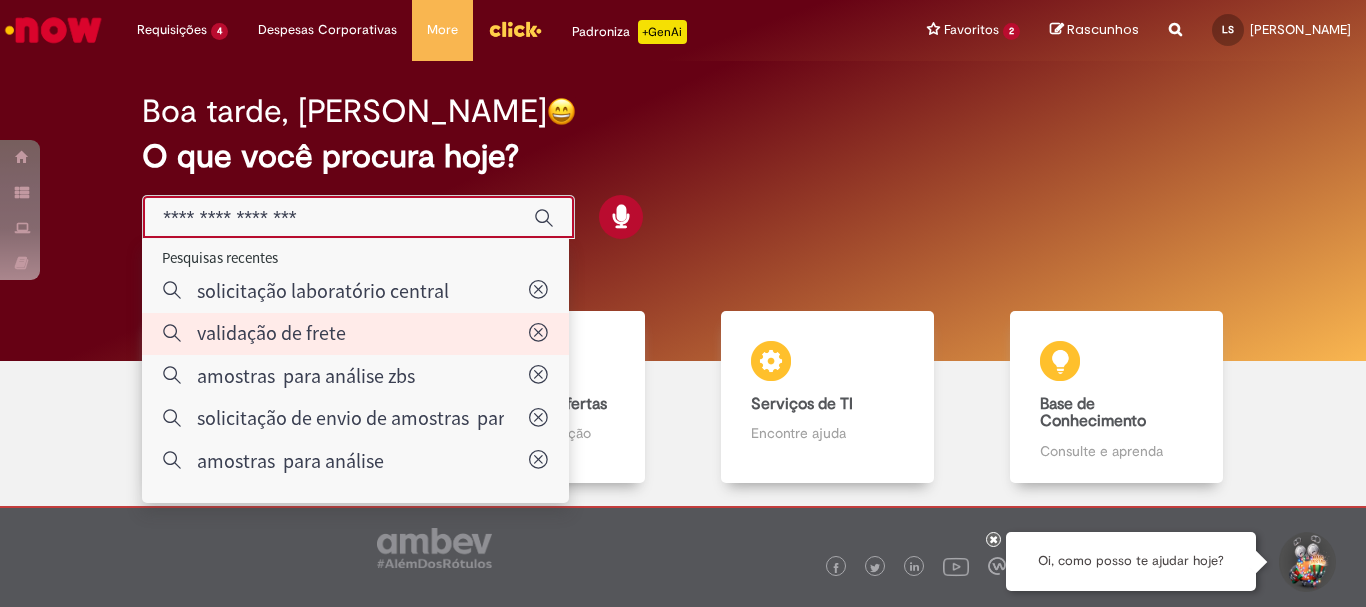 type on "**********" 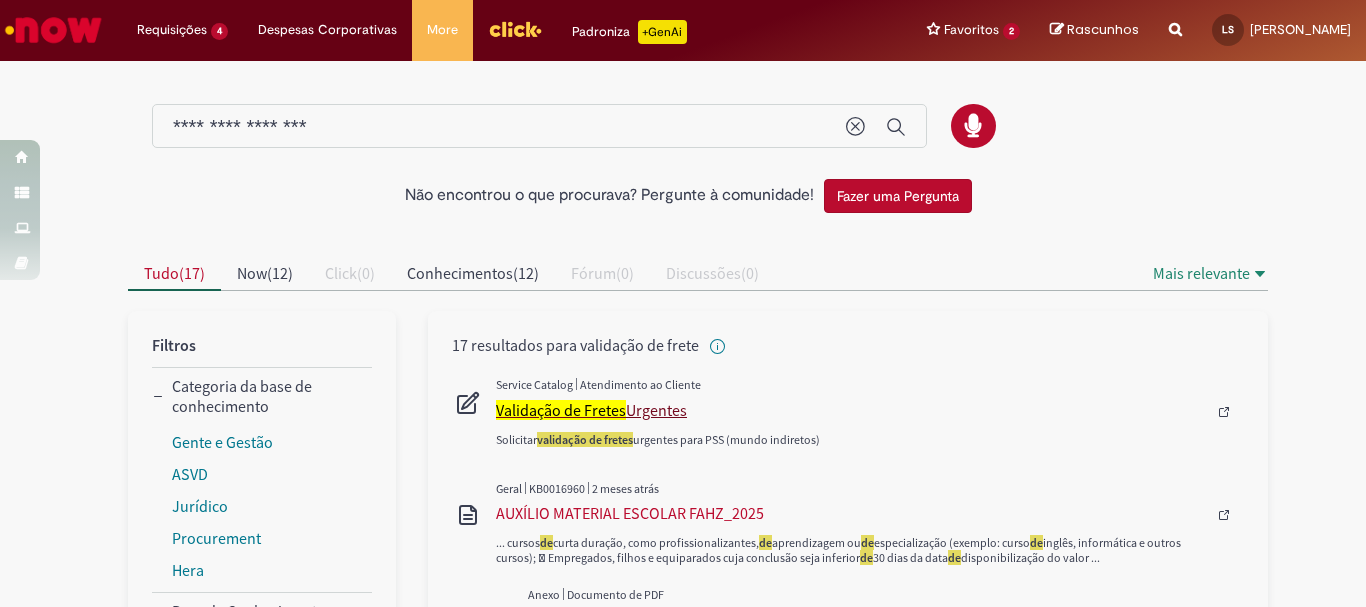 click on "Validação de Fretes" at bounding box center [561, 410] 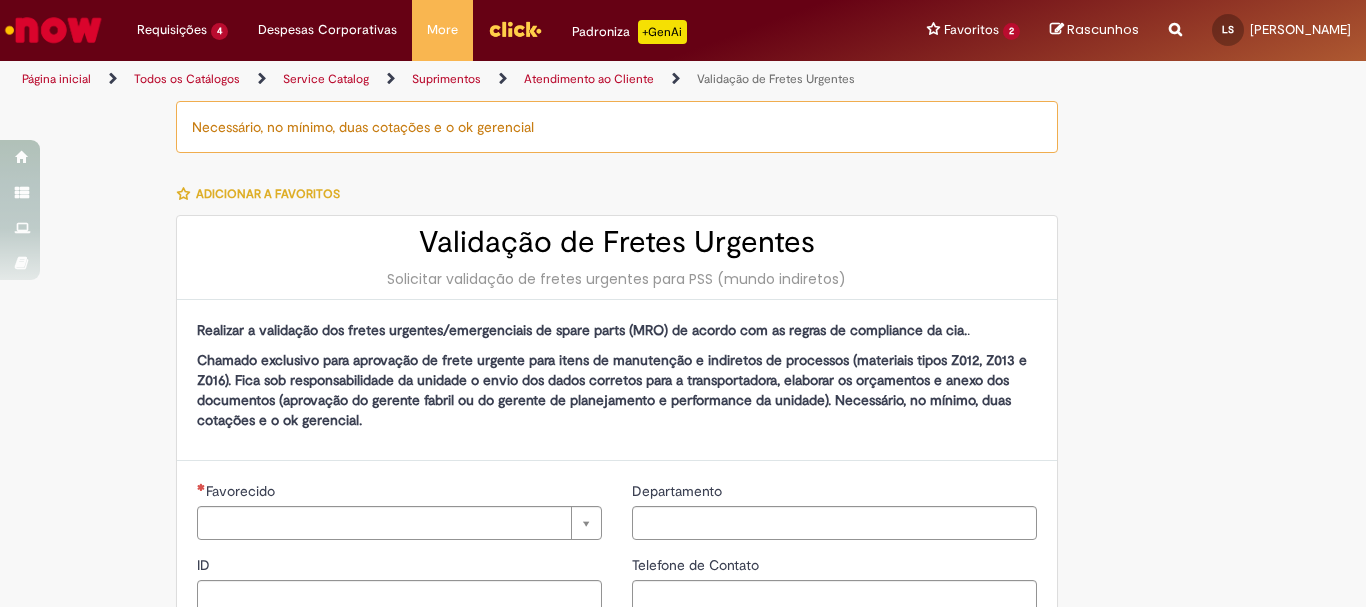 type on "********" 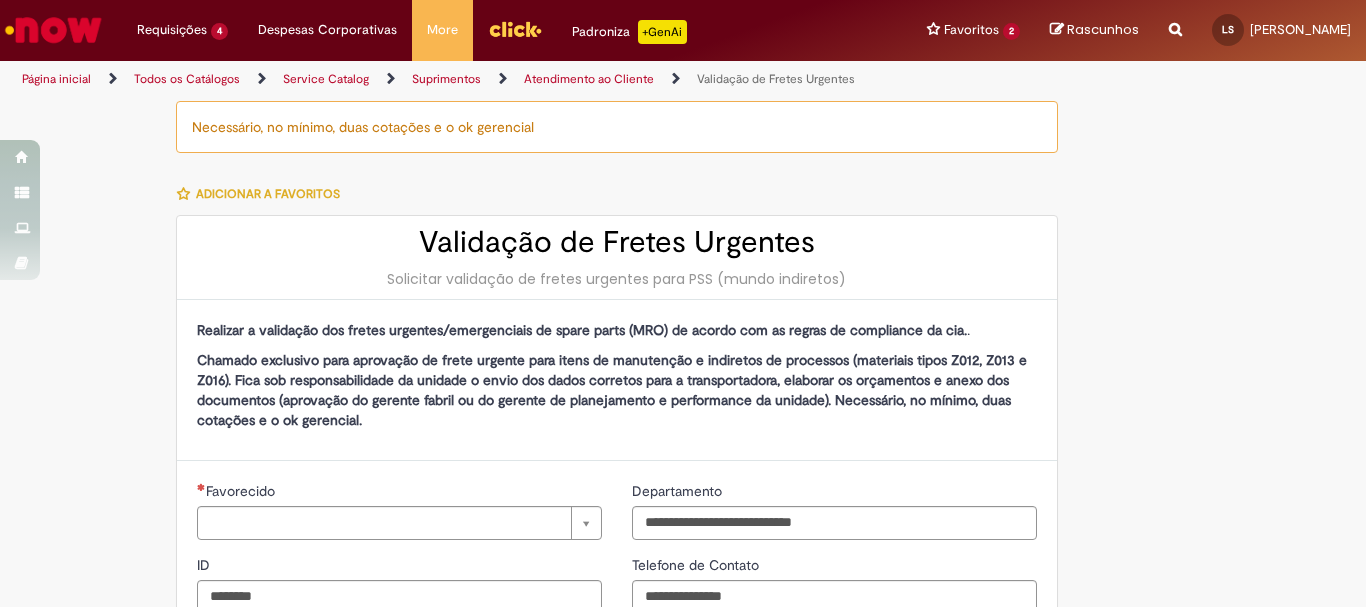 type on "**********" 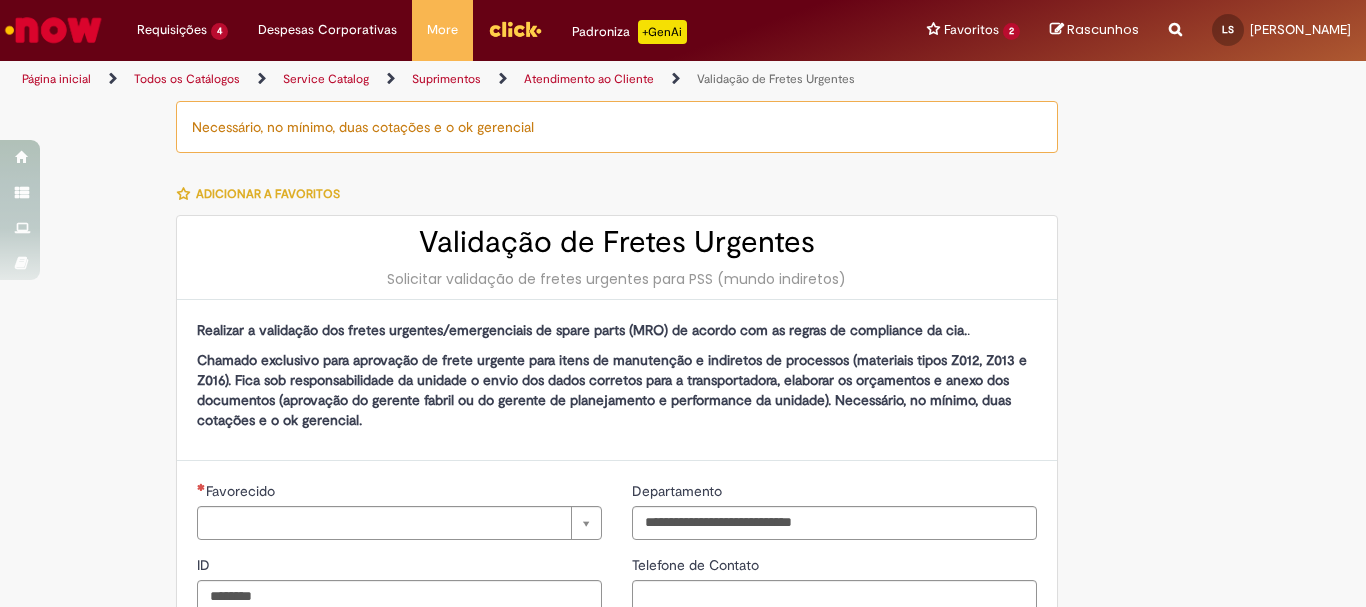 type on "**********" 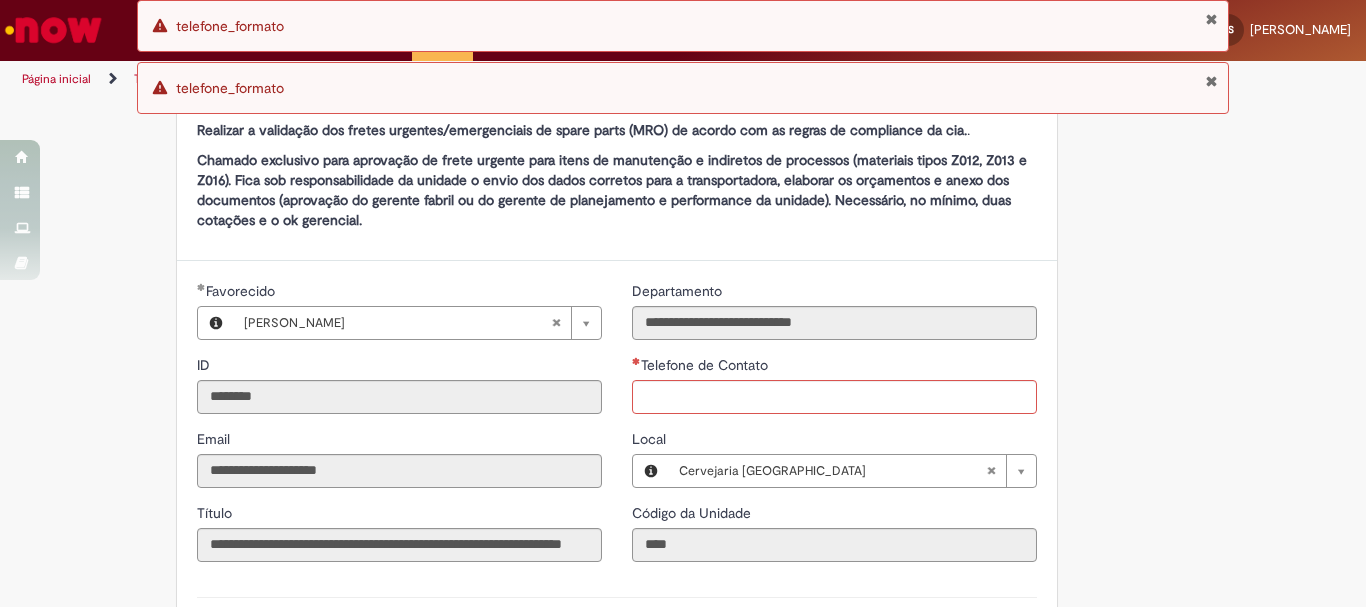 scroll, scrollTop: 300, scrollLeft: 0, axis: vertical 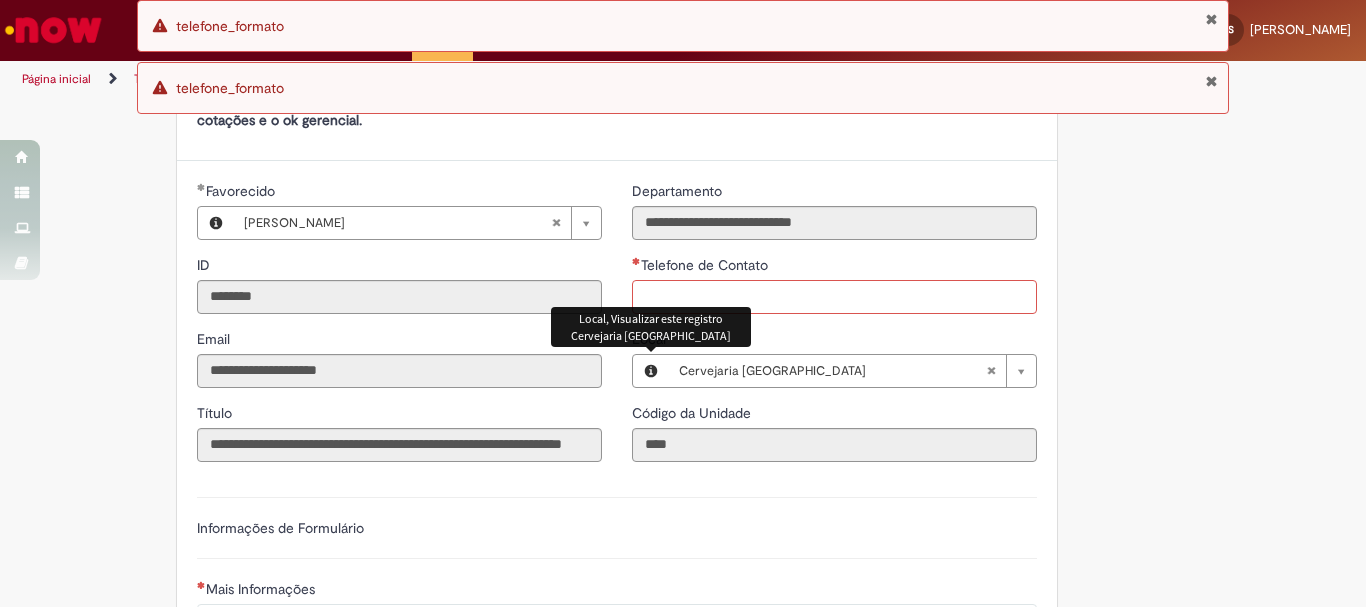 click on "Telefone de Contato" at bounding box center (834, 297) 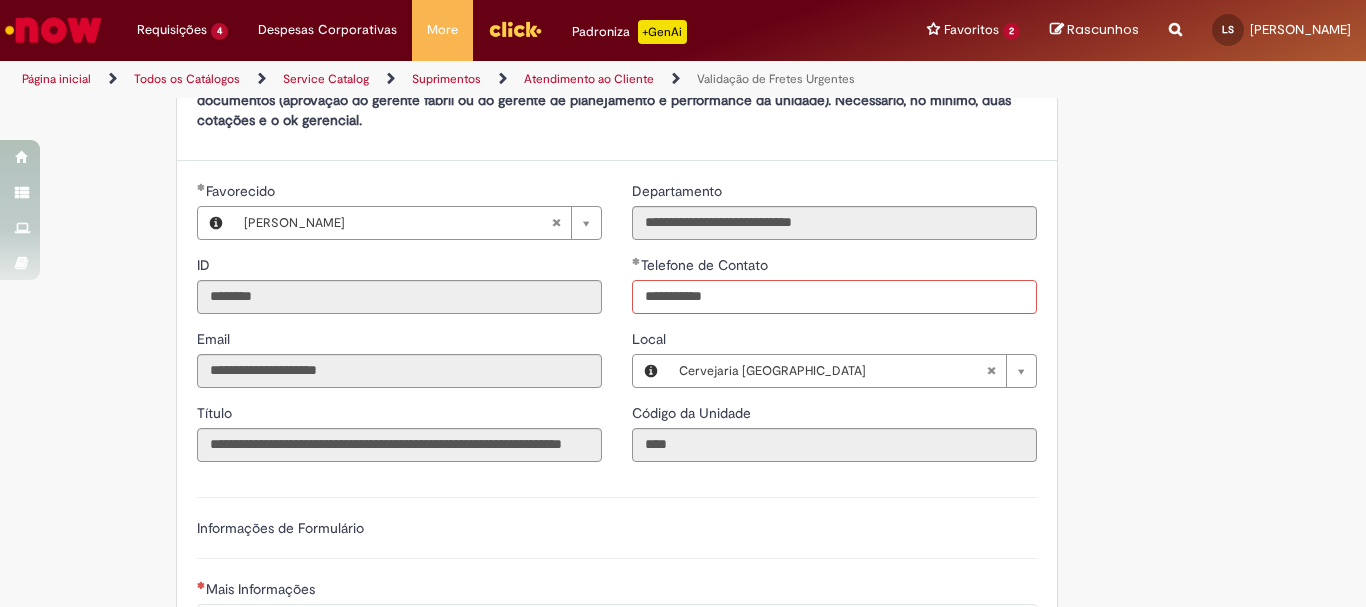 scroll, scrollTop: 500, scrollLeft: 0, axis: vertical 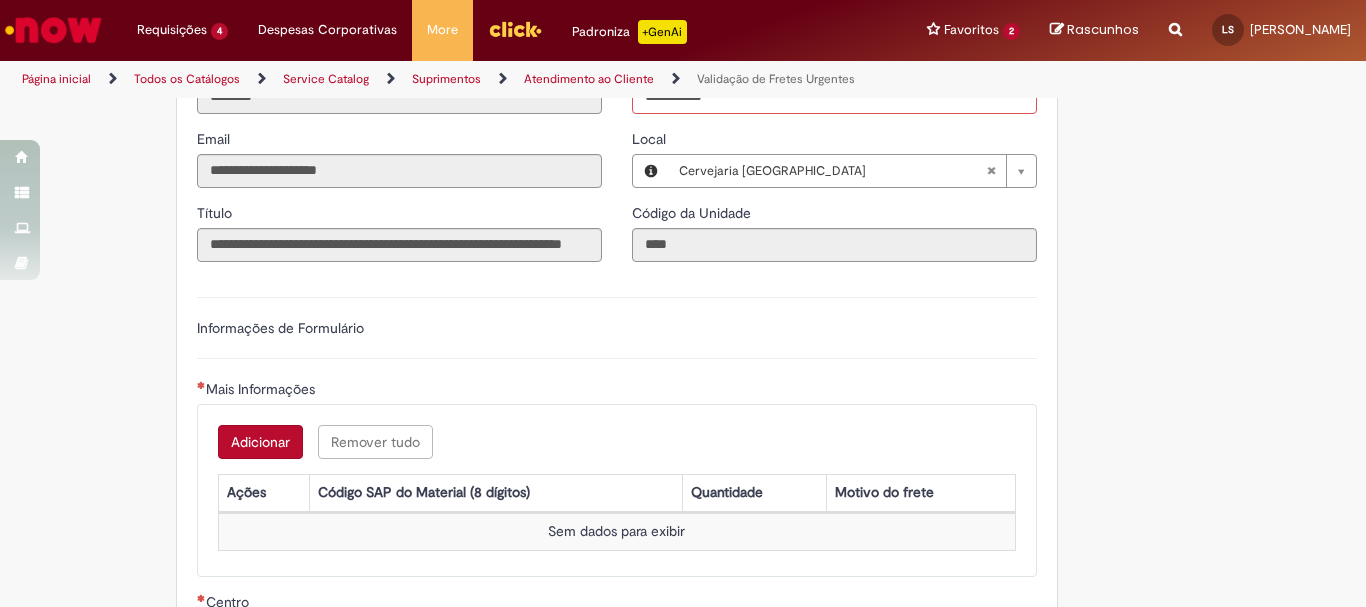 type on "**********" 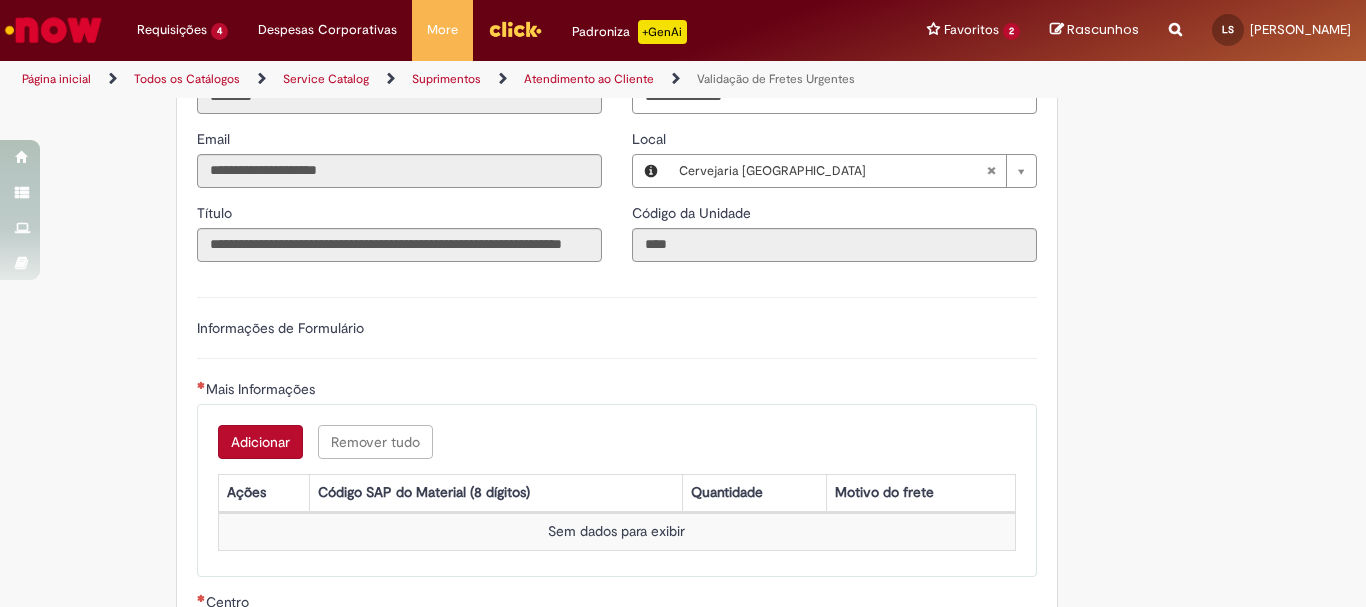 click on "Adicionar" at bounding box center (260, 442) 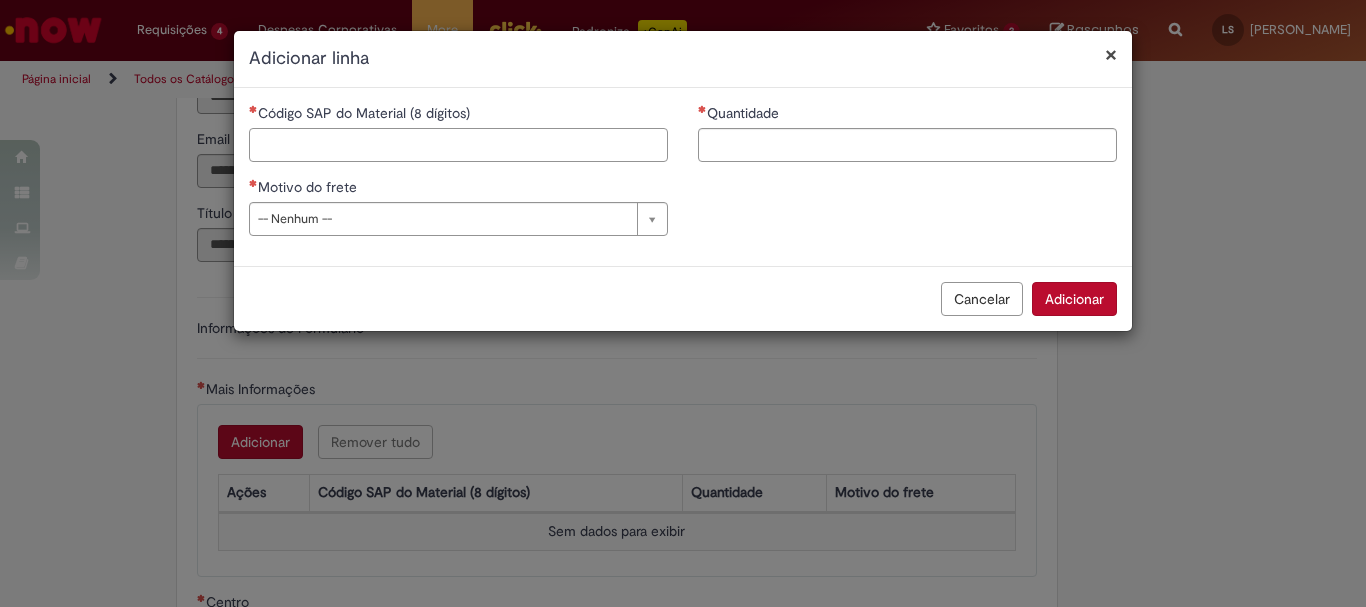 click on "Código SAP do Material (8 dígitos)" at bounding box center [458, 145] 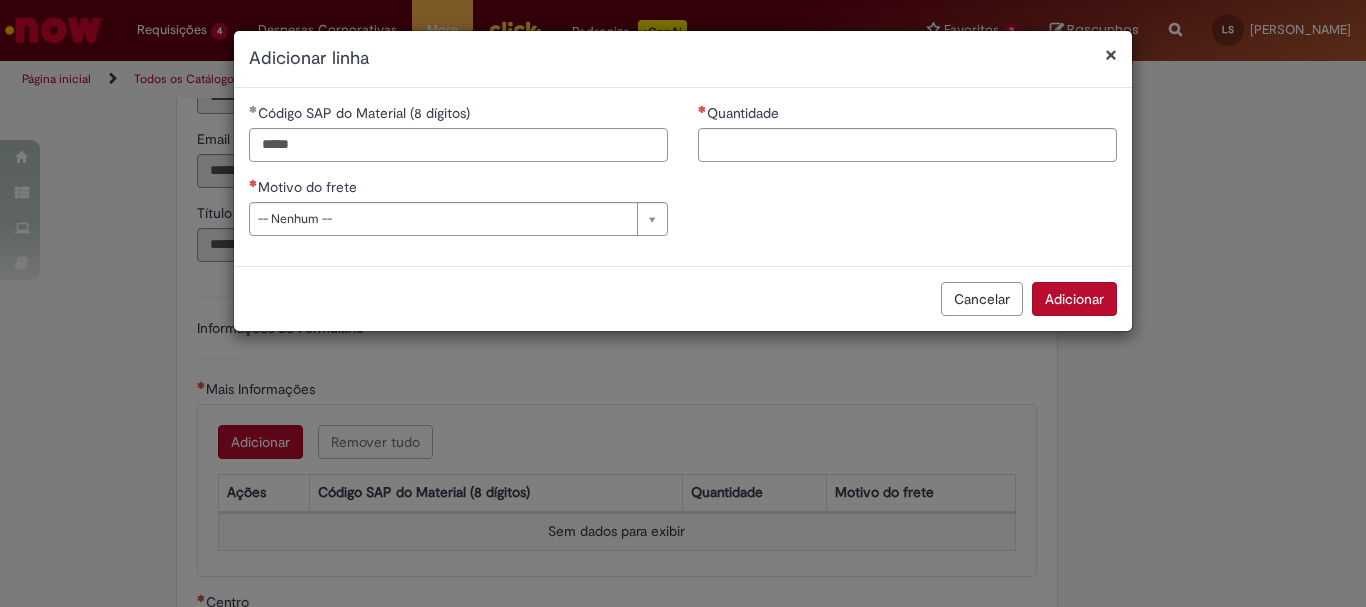 type on "*****" 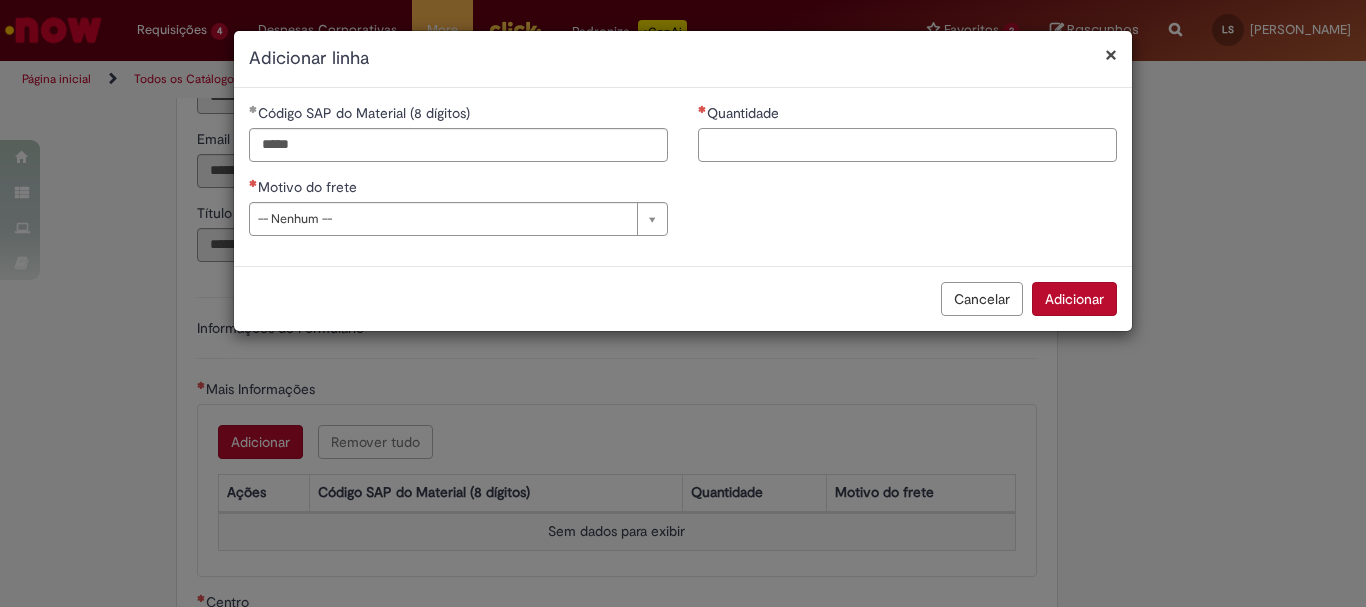 click on "Quantidade" at bounding box center [907, 145] 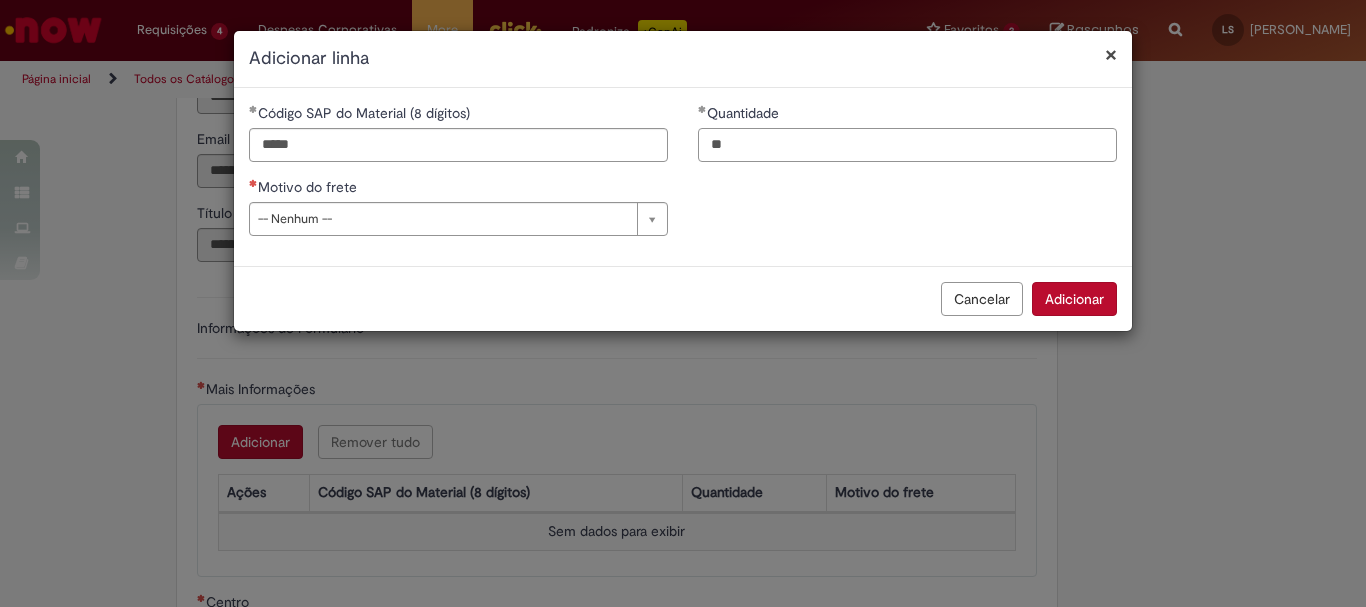 type on "**" 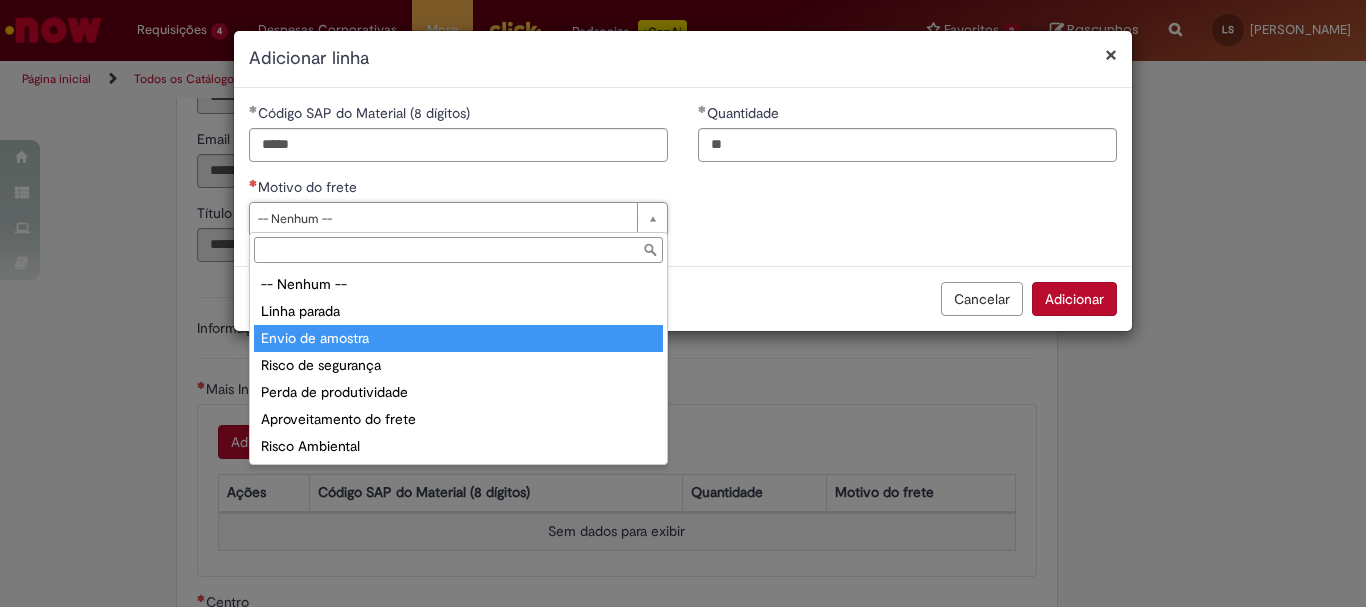 type on "**********" 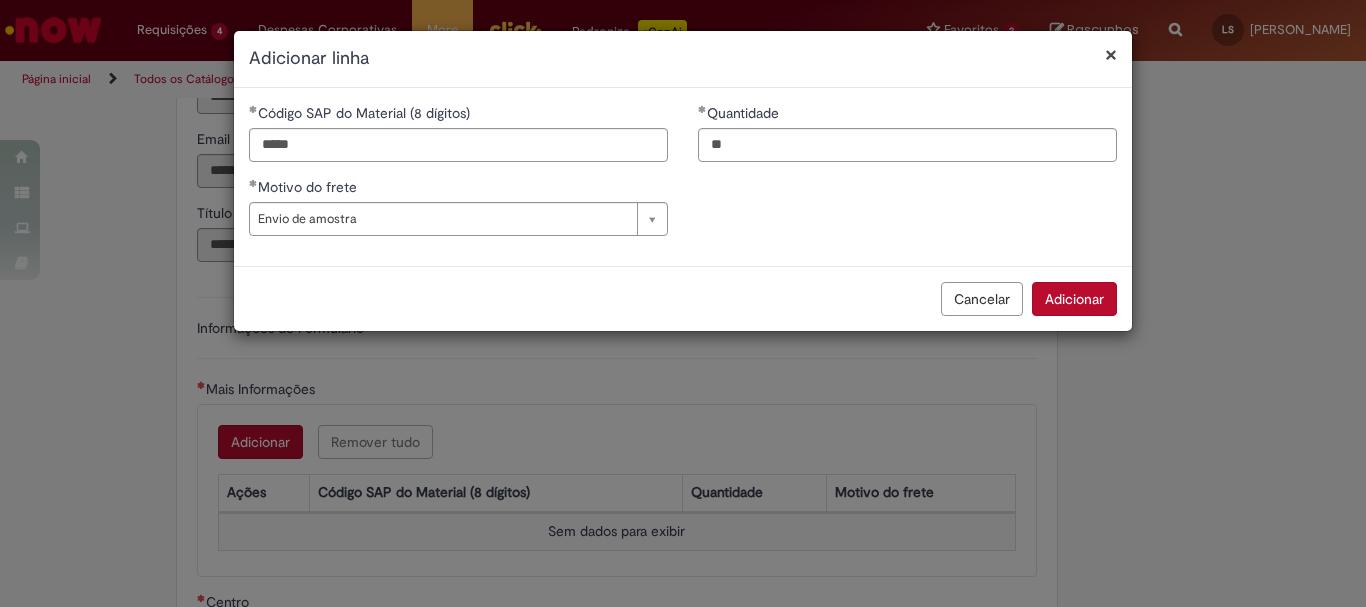 drag, startPoint x: 1089, startPoint y: 297, endPoint x: 848, endPoint y: 282, distance: 241.46635 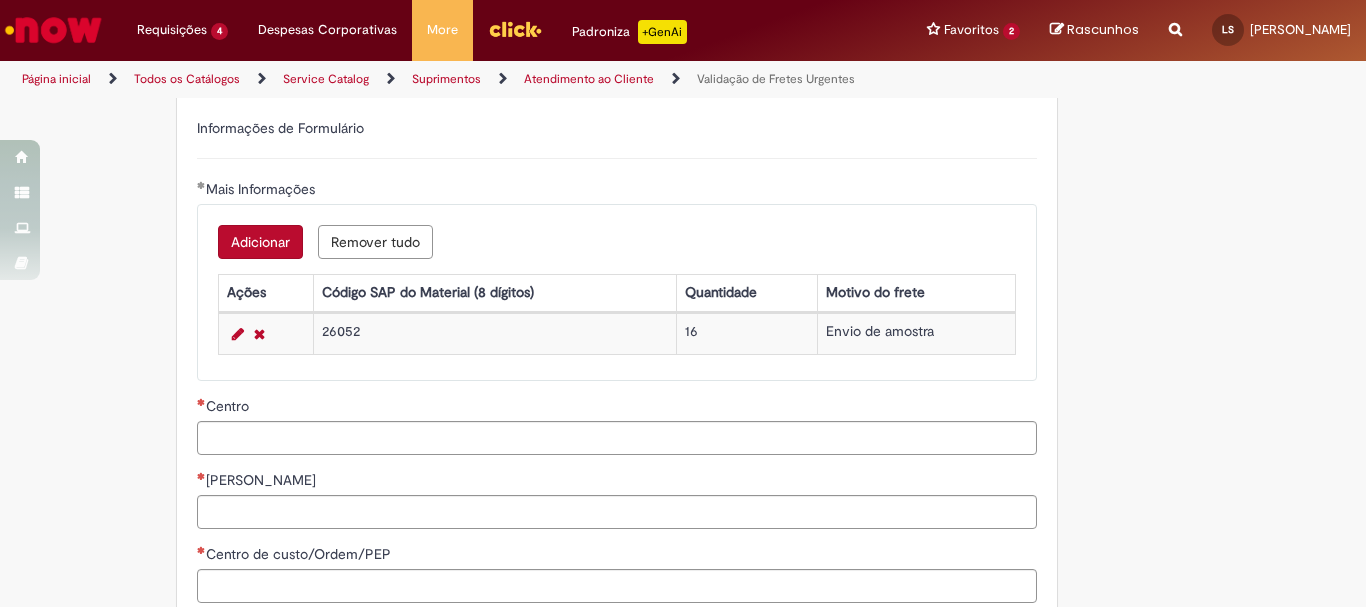 scroll, scrollTop: 800, scrollLeft: 0, axis: vertical 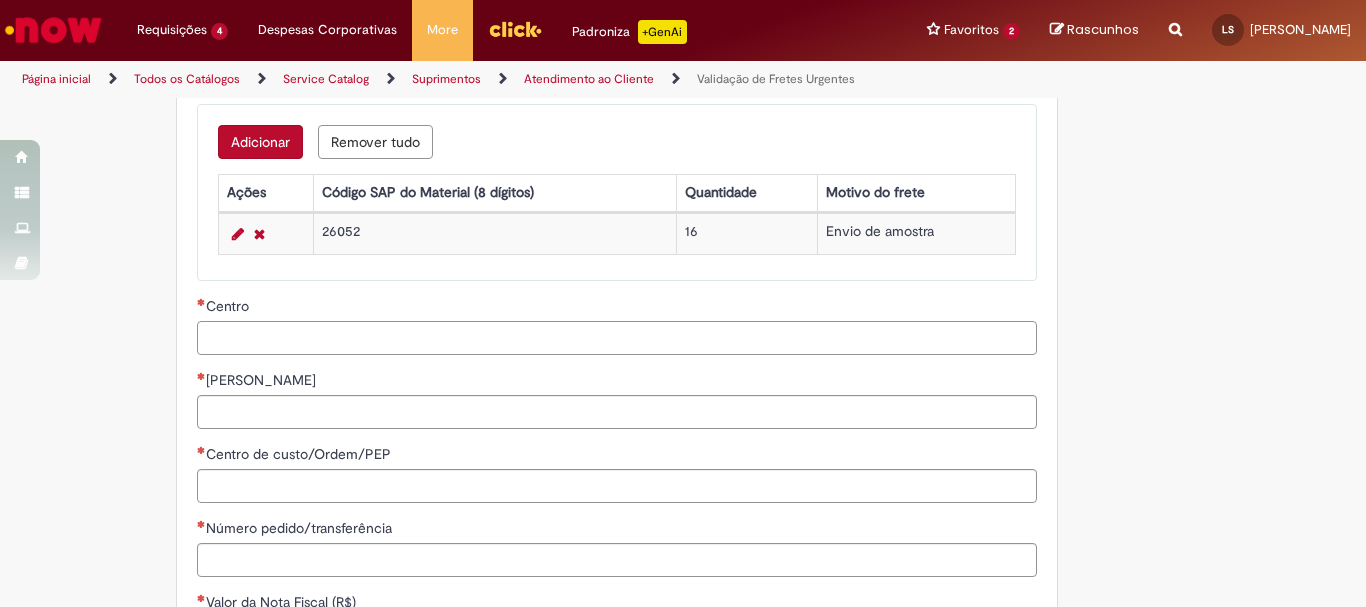 click on "Centro" at bounding box center [617, 338] 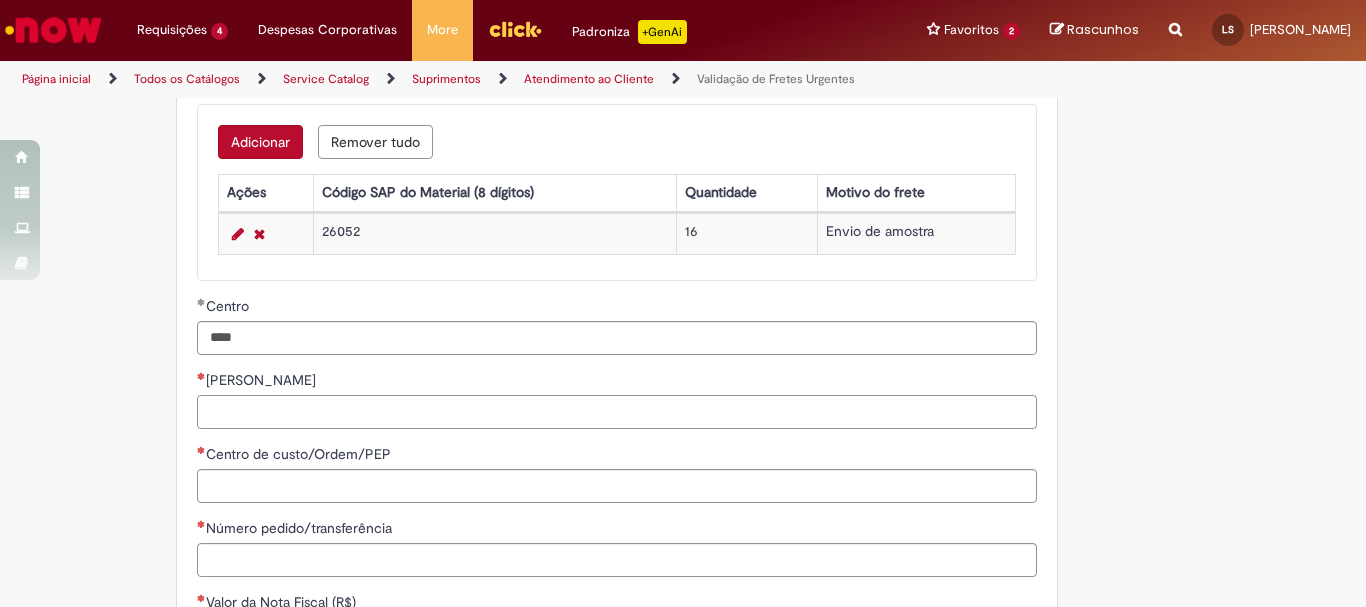 click on "Conta Razão" at bounding box center [617, 412] 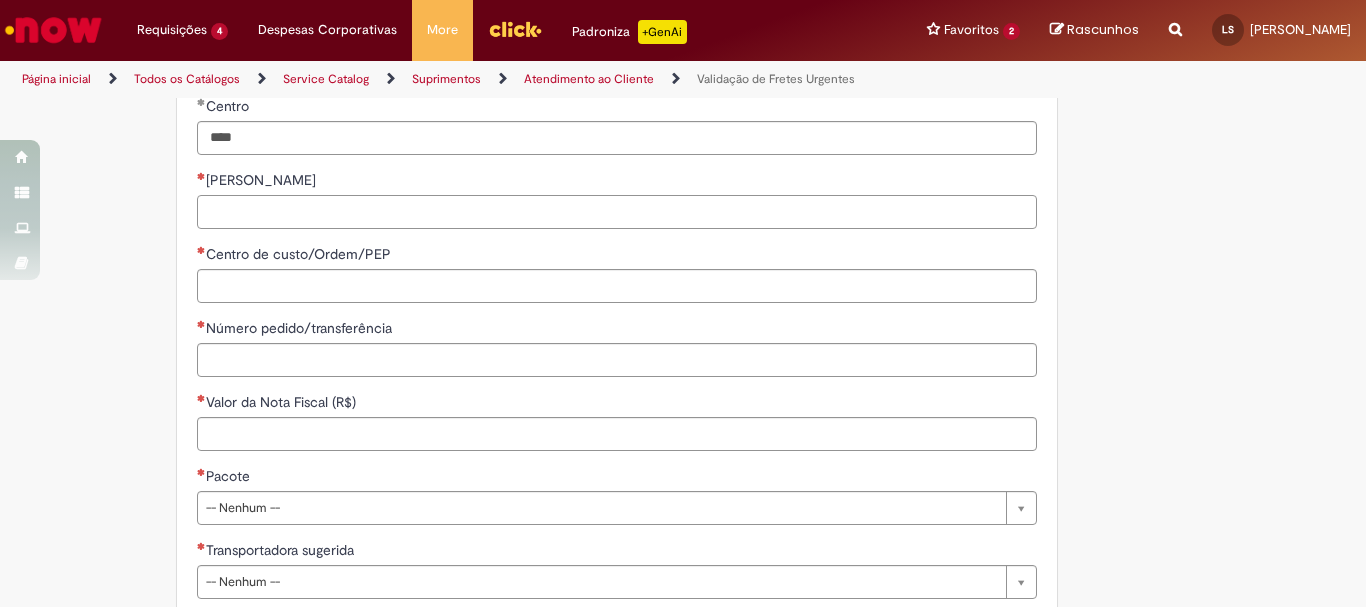 scroll, scrollTop: 900, scrollLeft: 0, axis: vertical 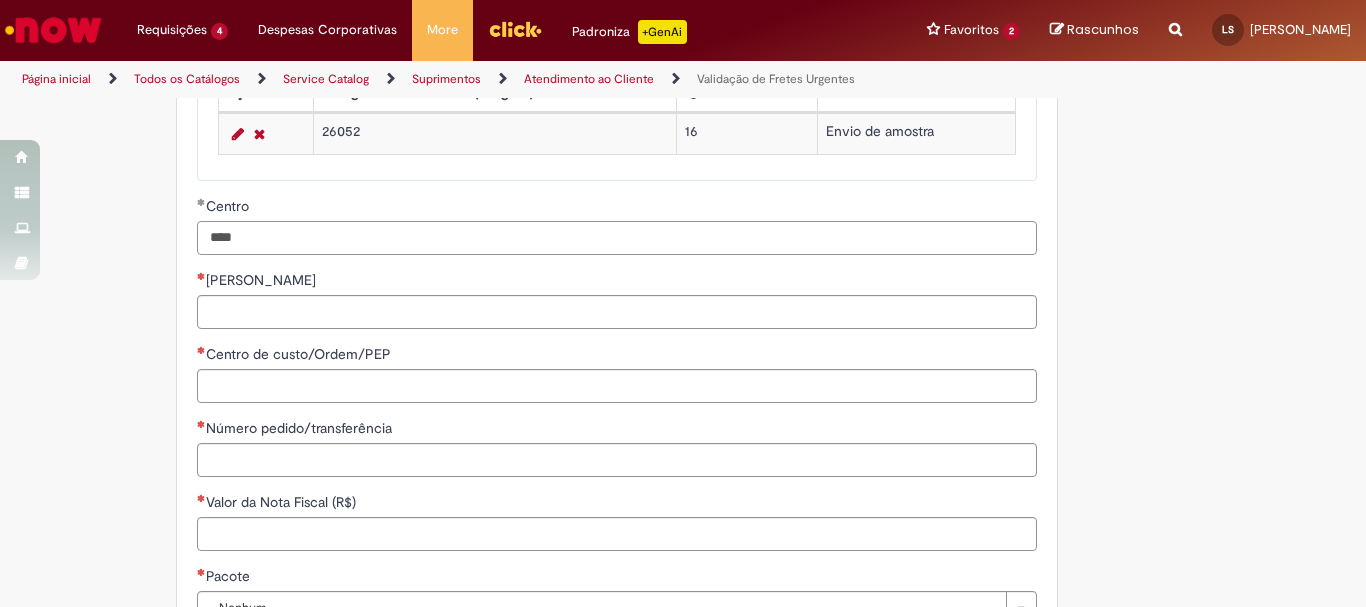 click on "****" at bounding box center (617, 238) 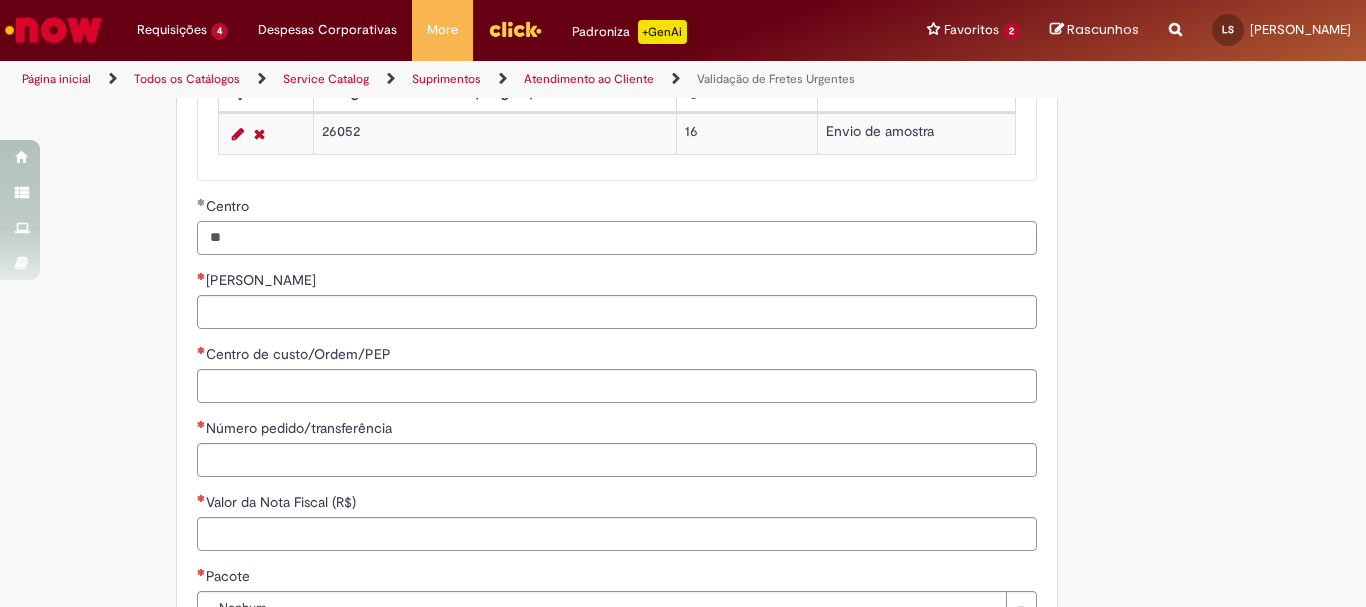 type on "*" 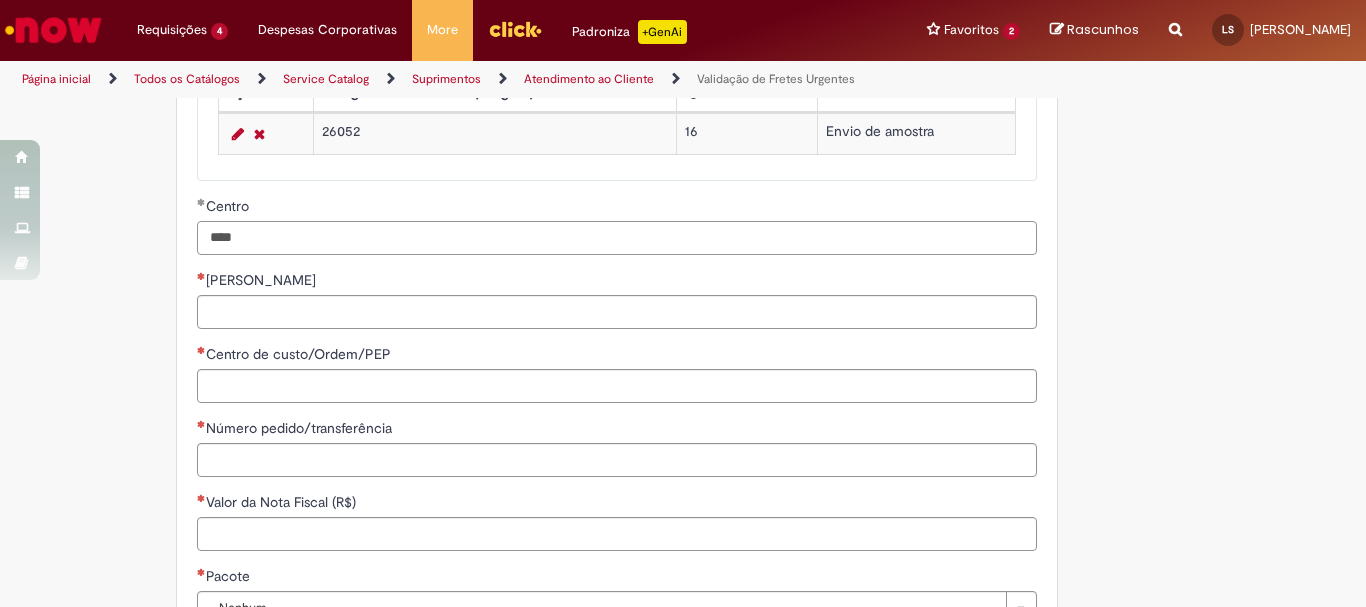 type on "****" 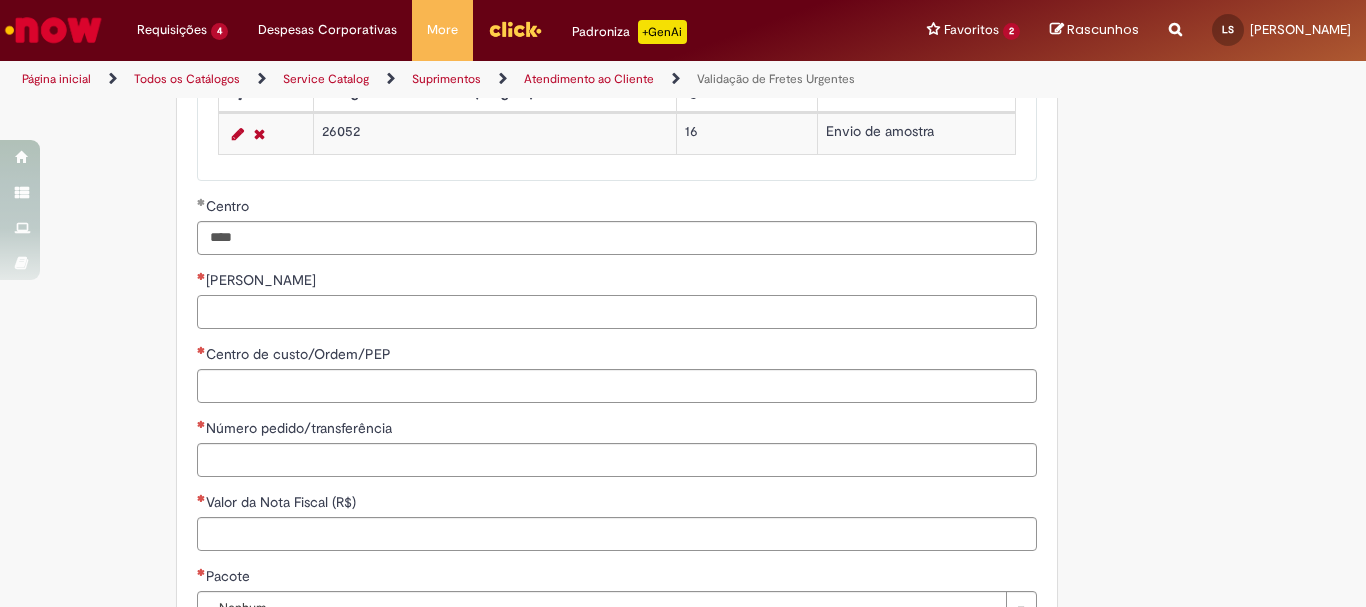 click on "Conta Razão" at bounding box center [617, 312] 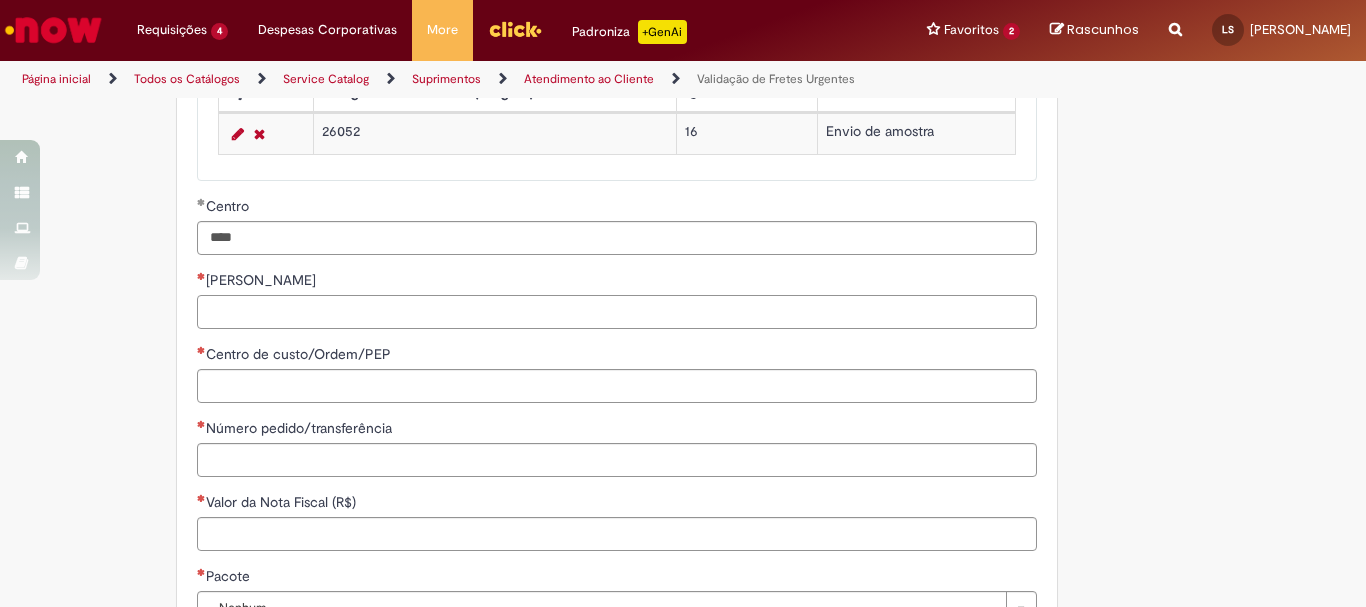 paste on "********" 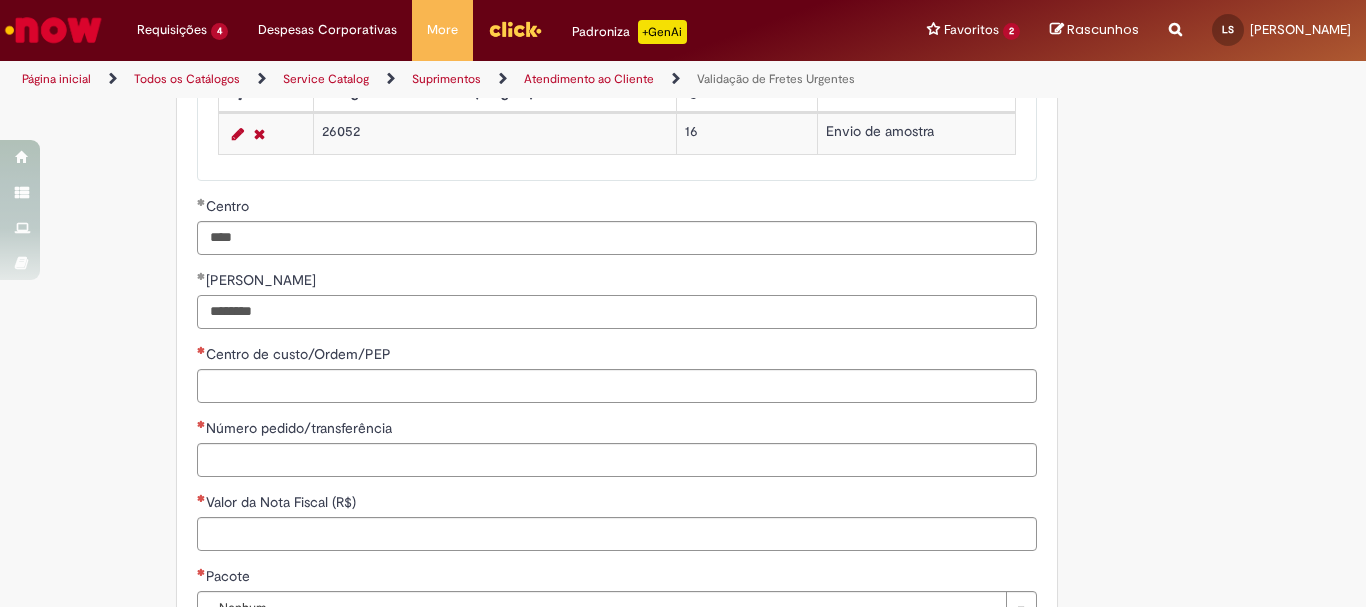 type on "********" 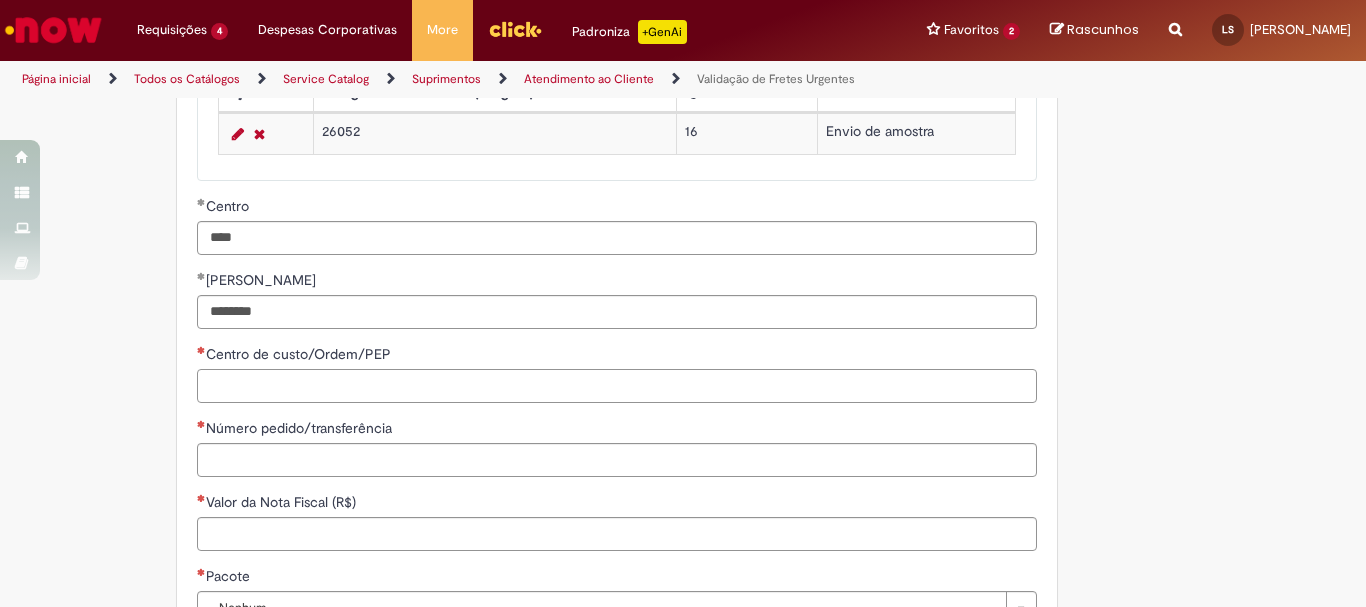 click on "Centro de custo/Ordem/PEP" at bounding box center (617, 386) 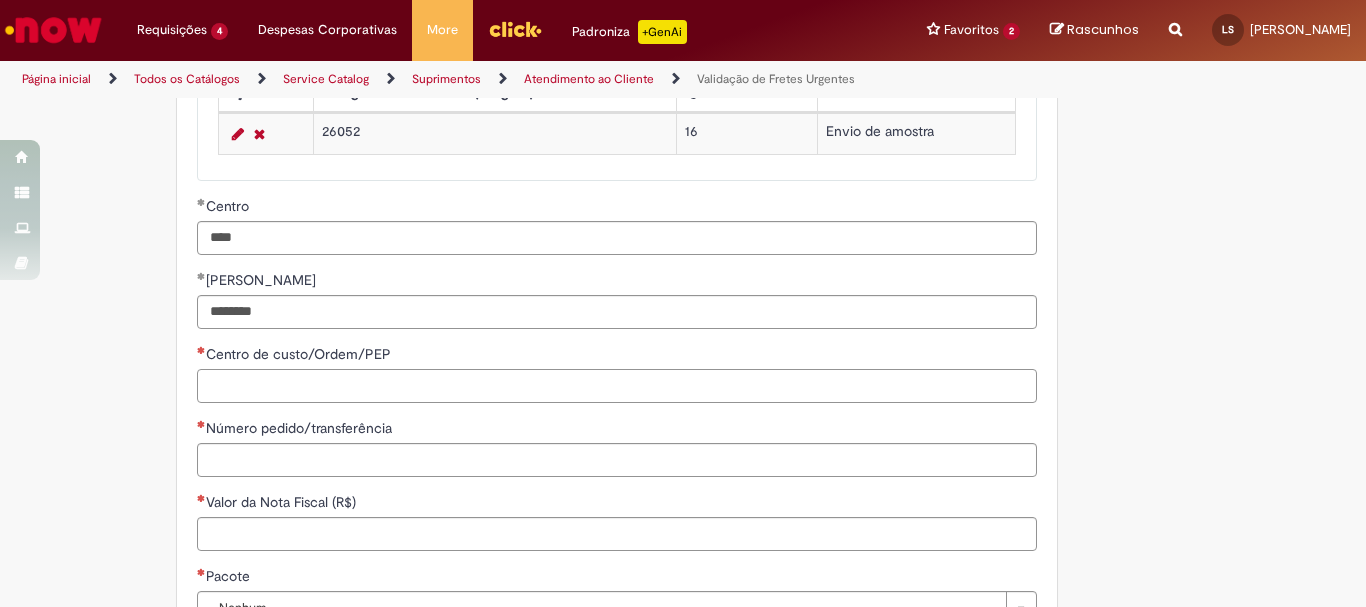 paste on "**********" 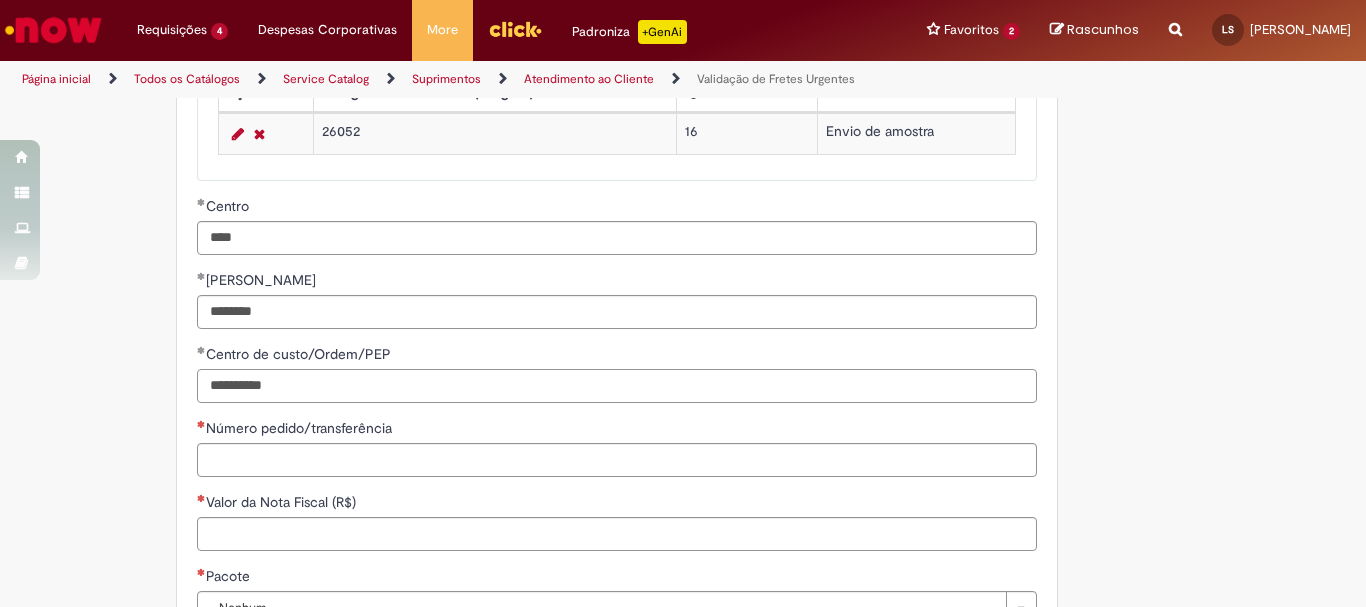 type on "**********" 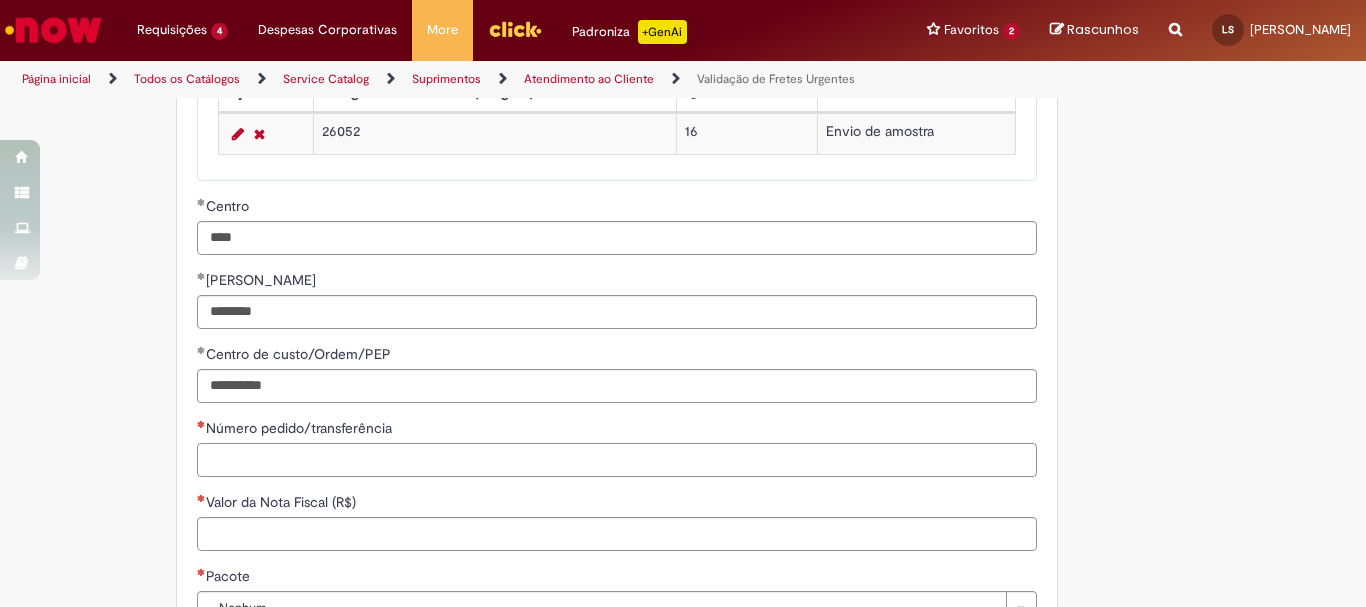 click on "Número pedido/transferência" at bounding box center [617, 460] 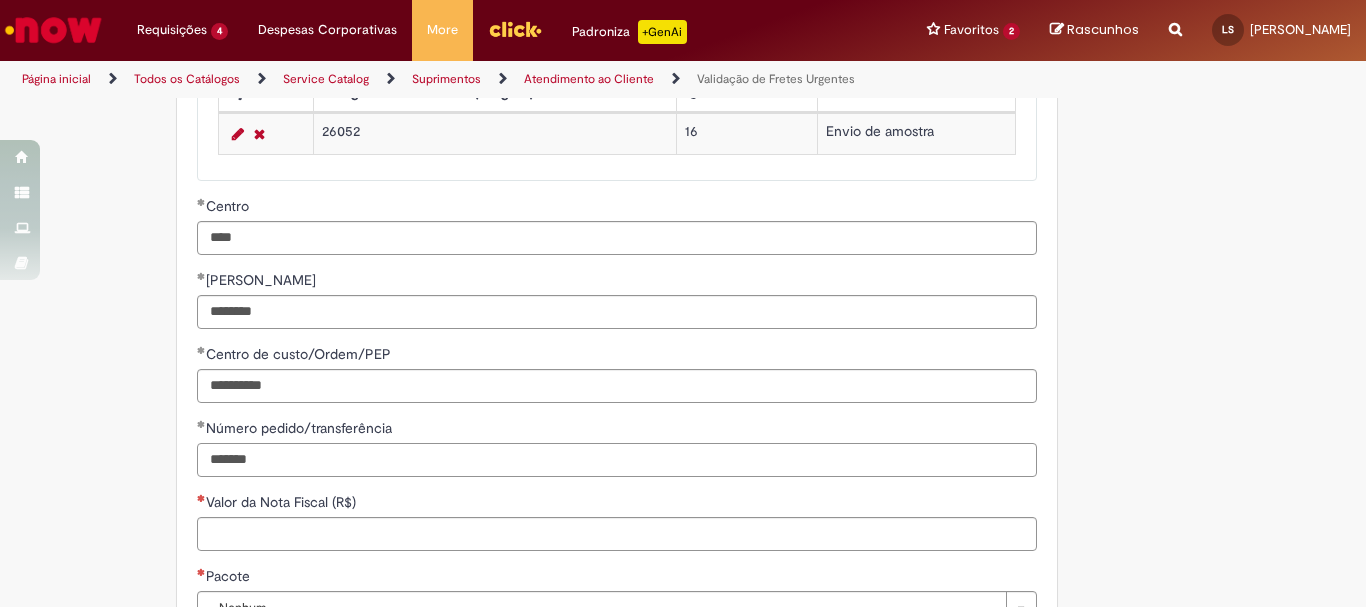 type on "*******" 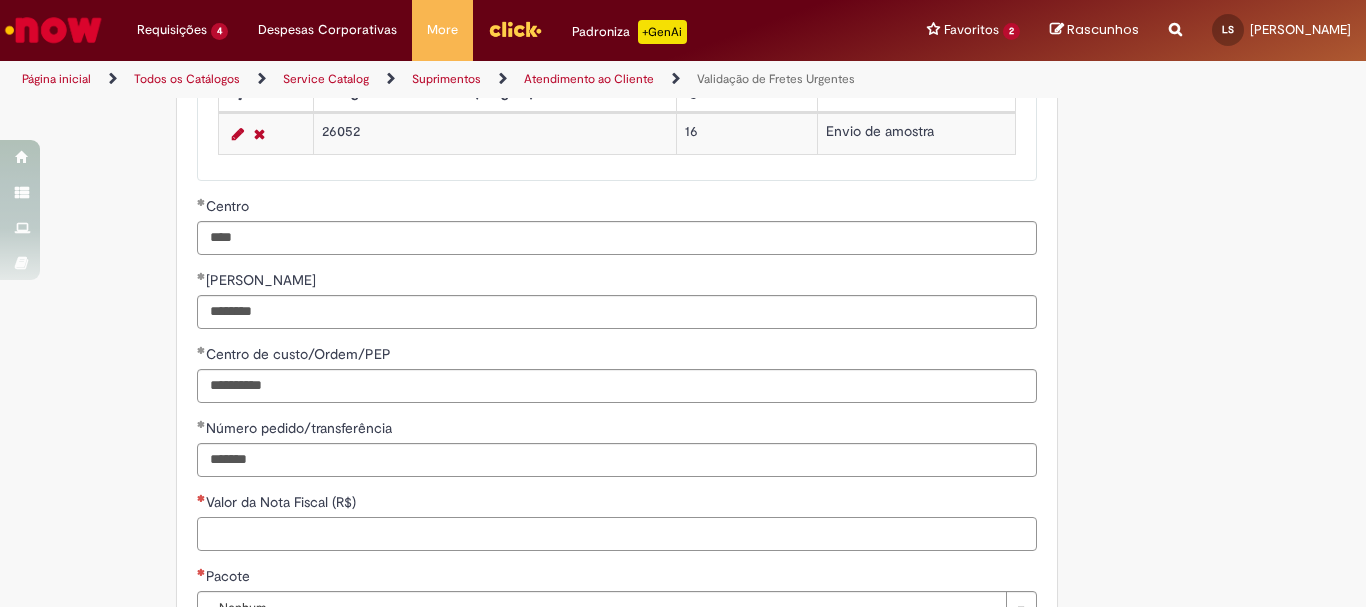click on "Valor da Nota Fiscal (R$)" at bounding box center [617, 534] 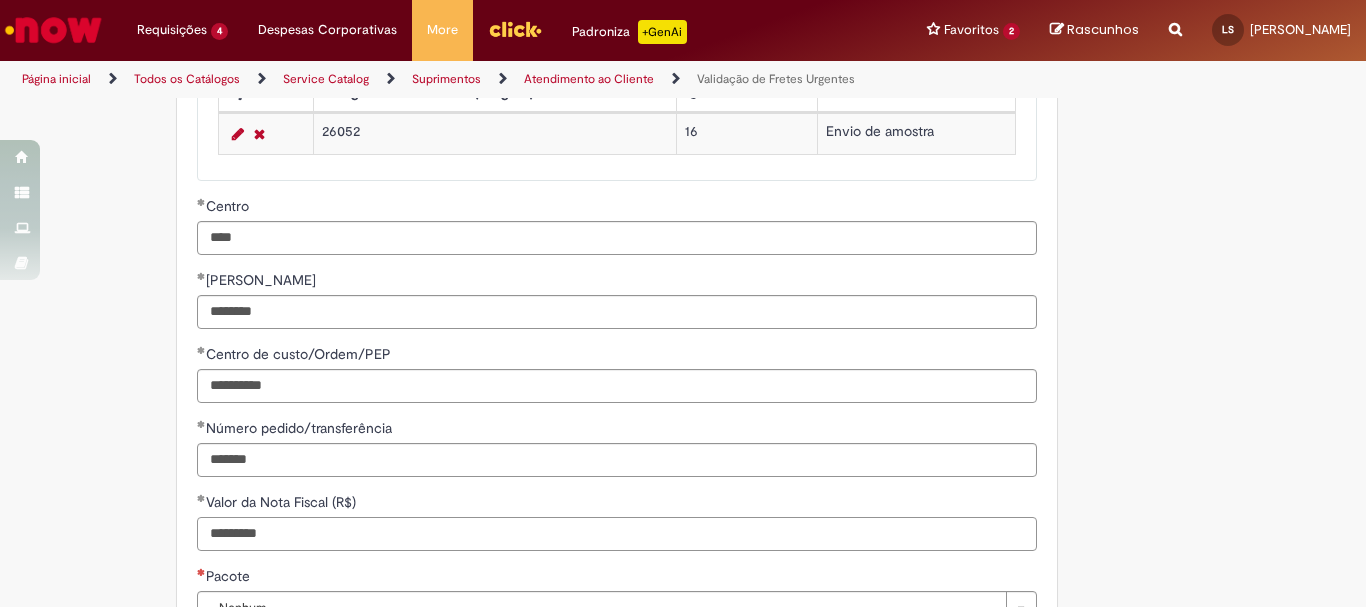 scroll, scrollTop: 1100, scrollLeft: 0, axis: vertical 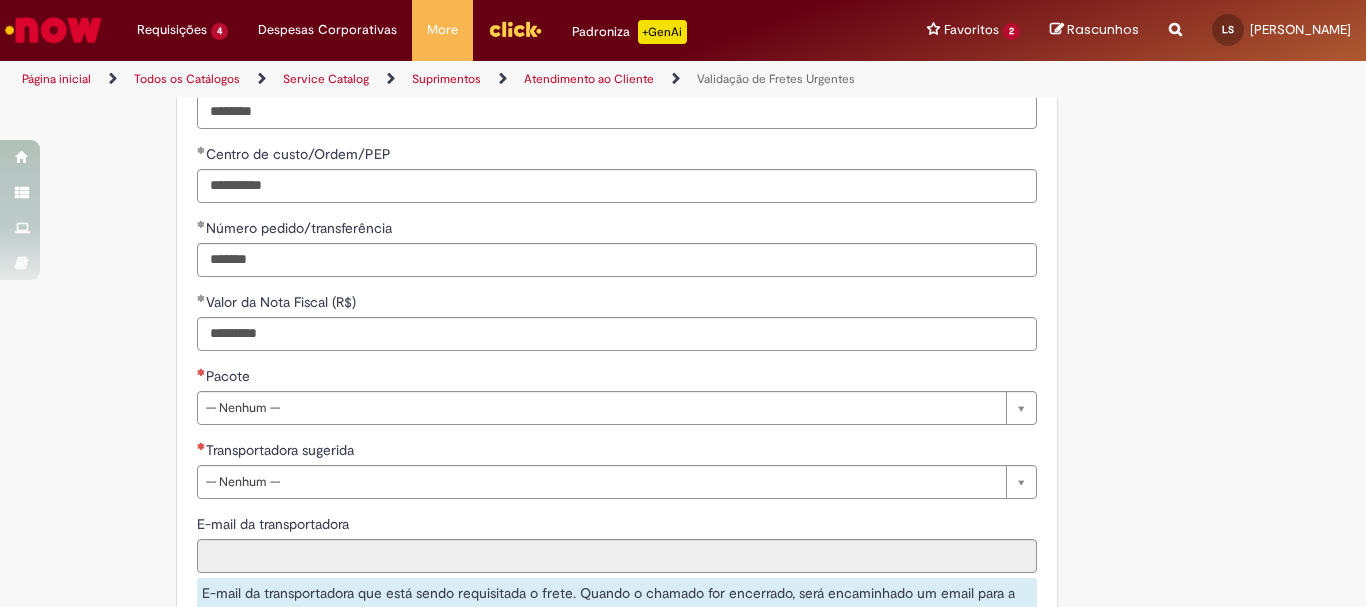 type on "*******" 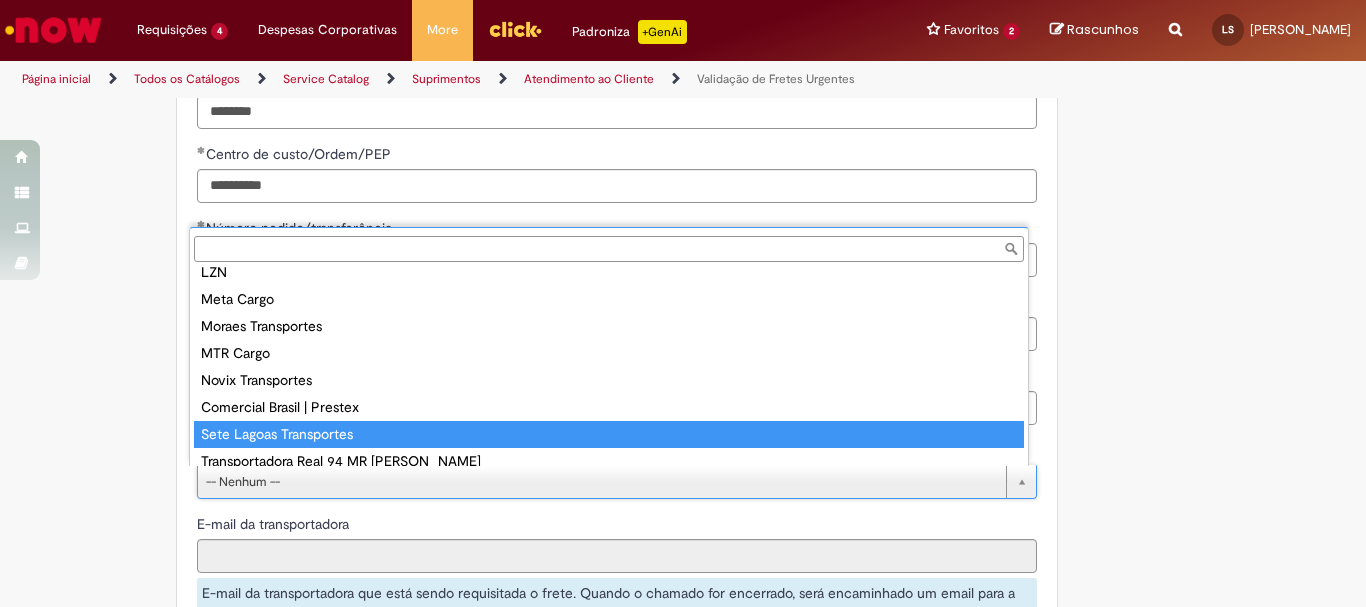 scroll, scrollTop: 205, scrollLeft: 0, axis: vertical 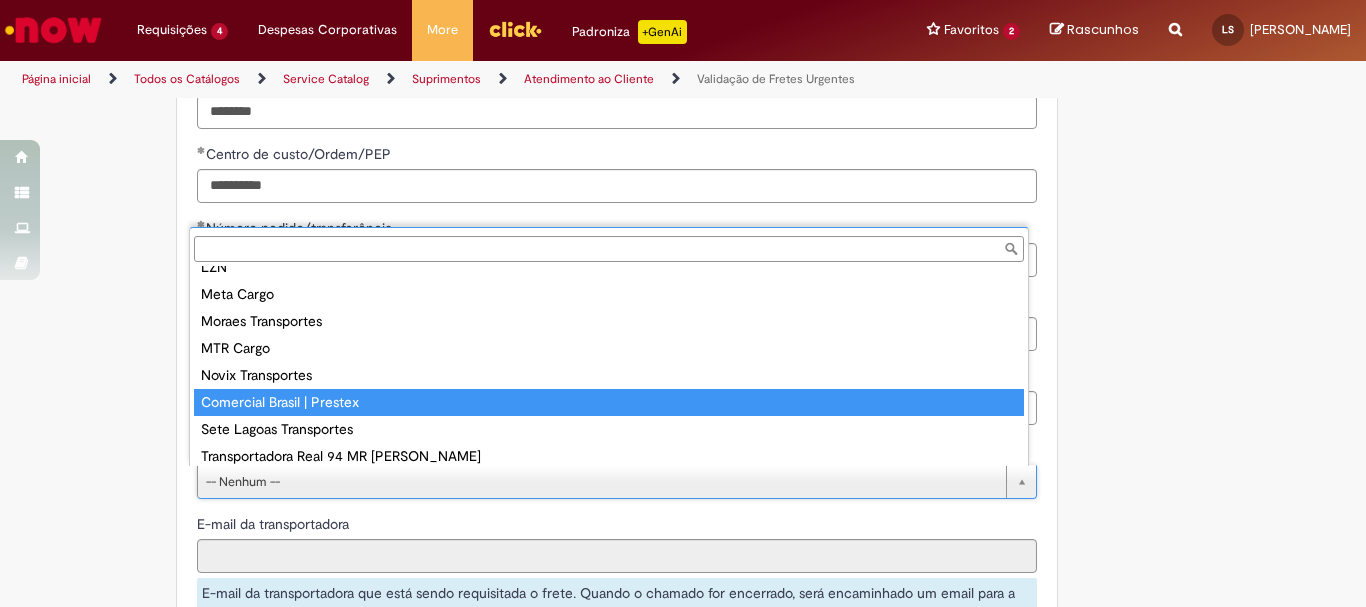 type on "**********" 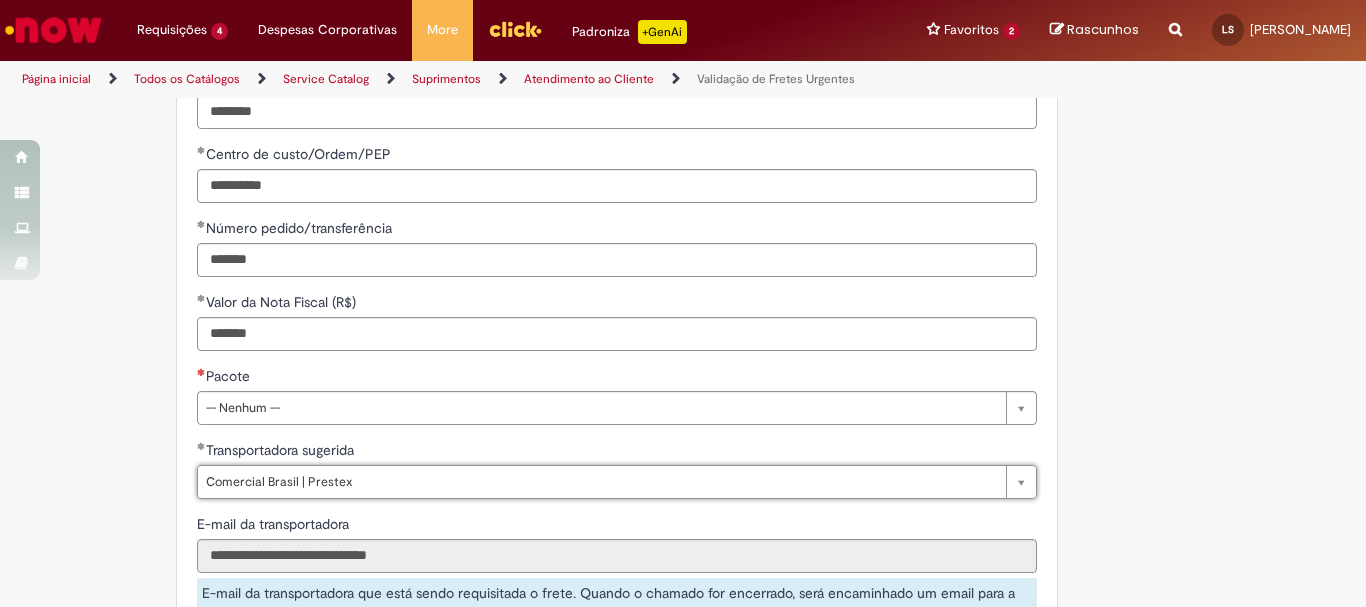 scroll, scrollTop: 1300, scrollLeft: 0, axis: vertical 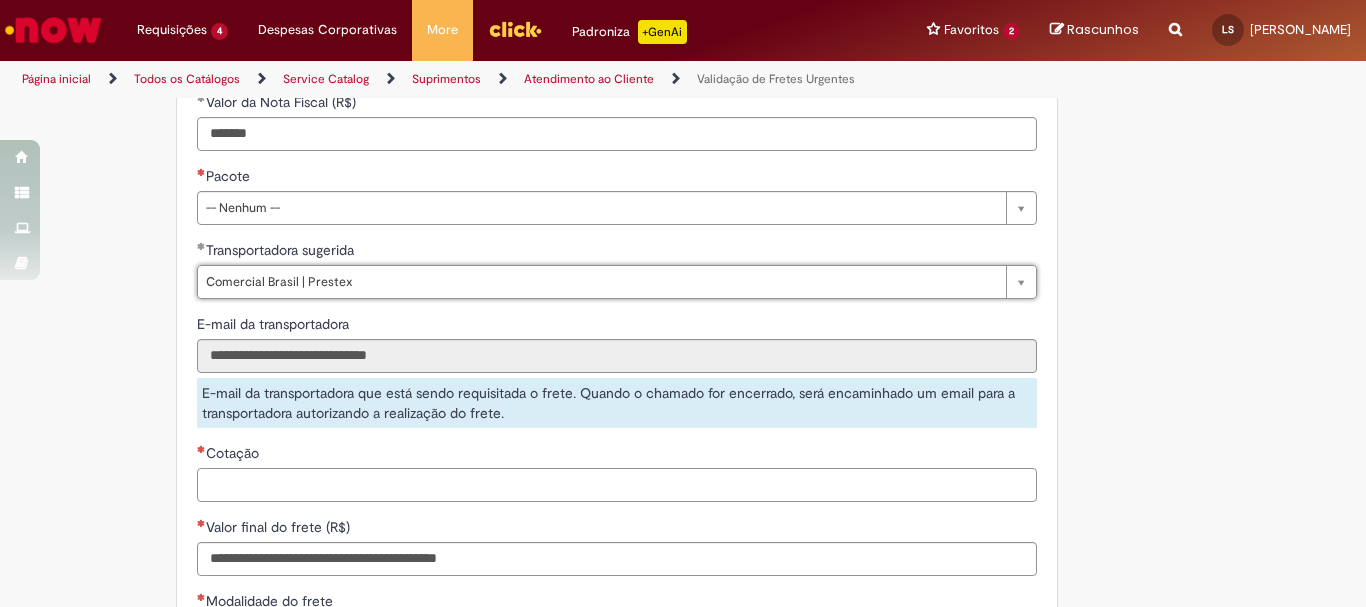click on "Cotação" at bounding box center (617, 485) 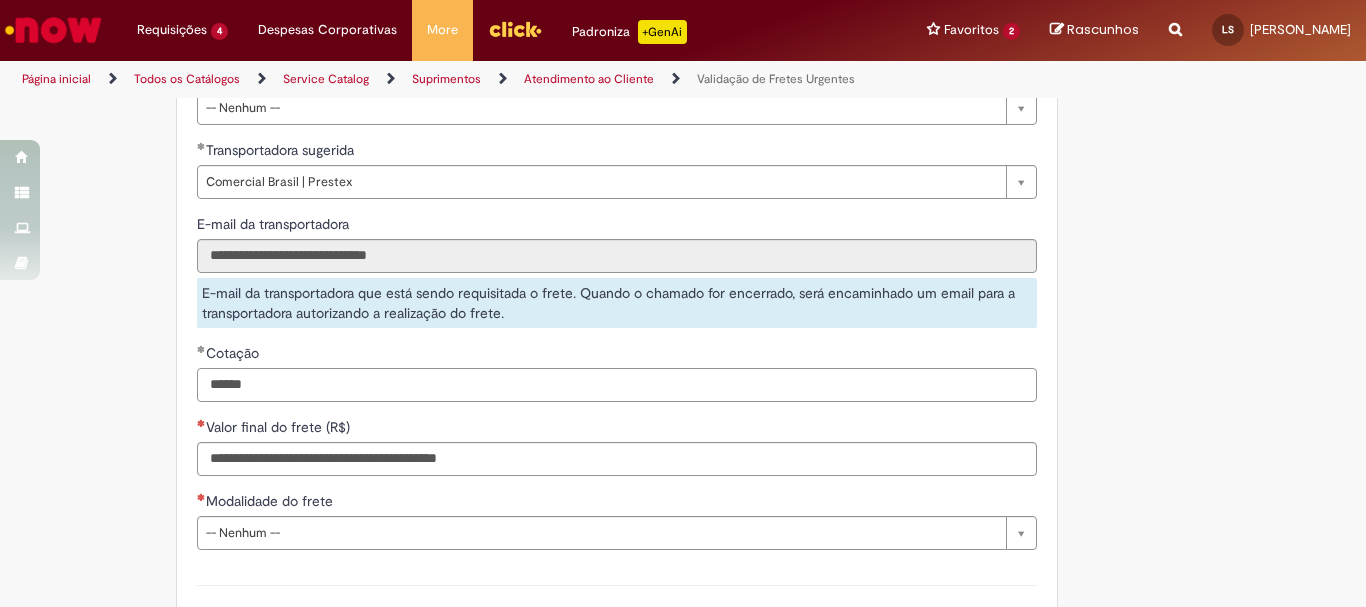 scroll, scrollTop: 1500, scrollLeft: 0, axis: vertical 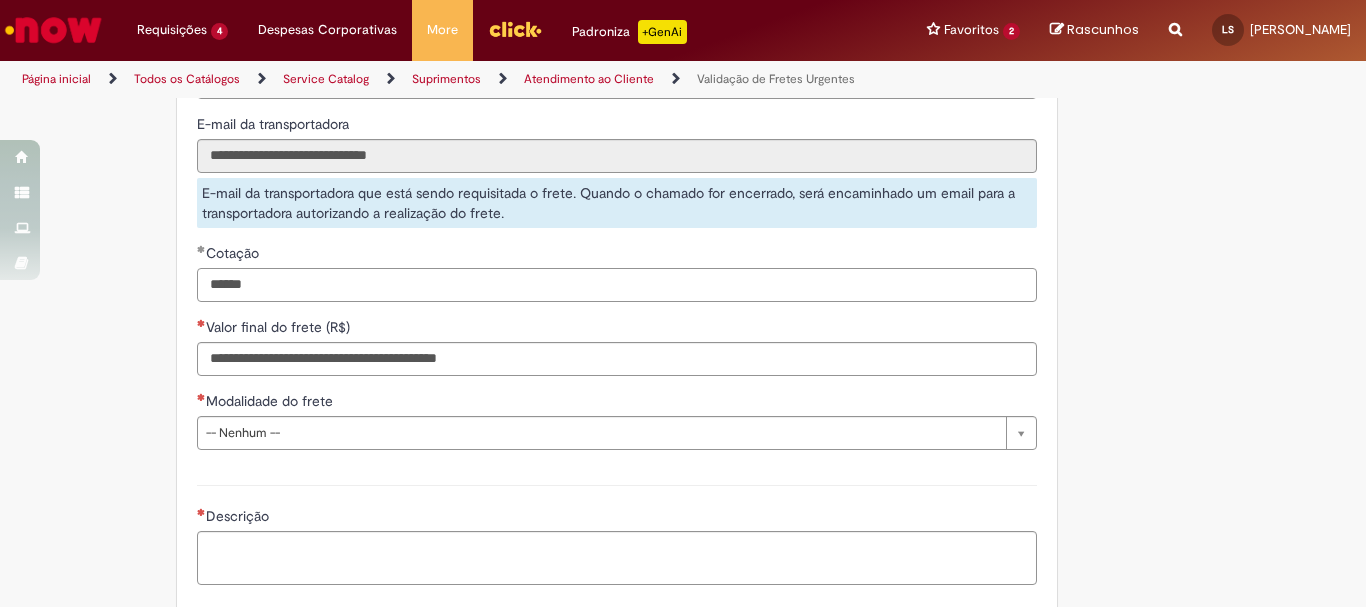 type on "******" 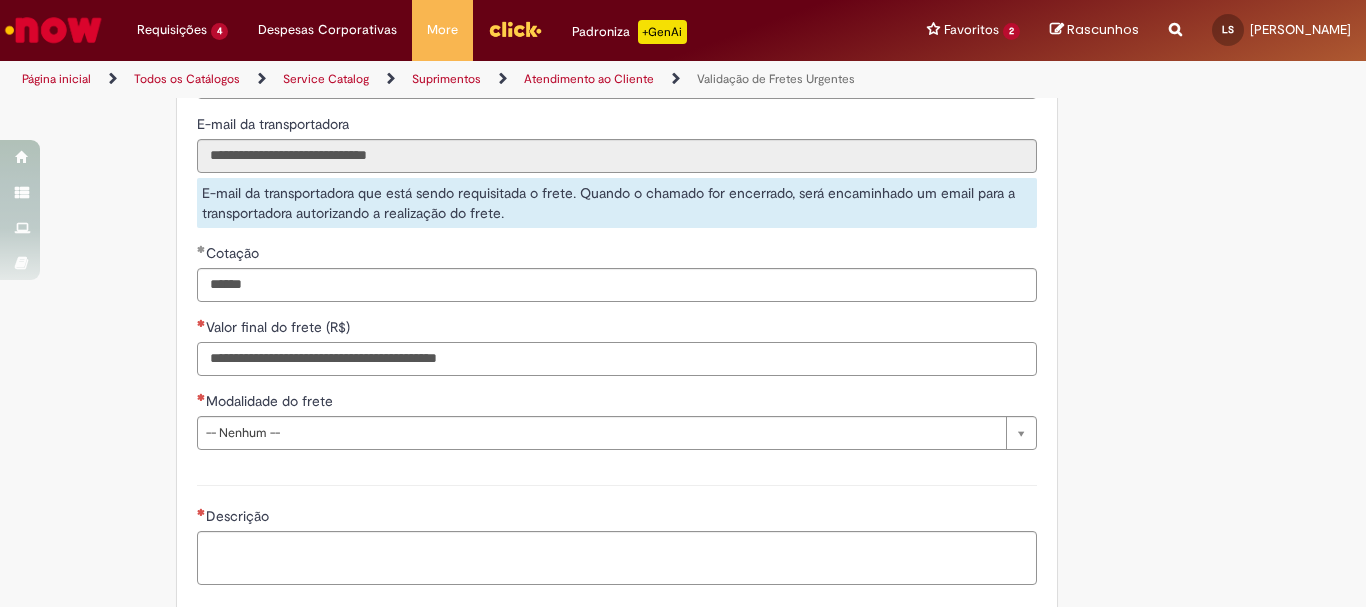click on "Valor final do frete (R$)" at bounding box center (617, 359) 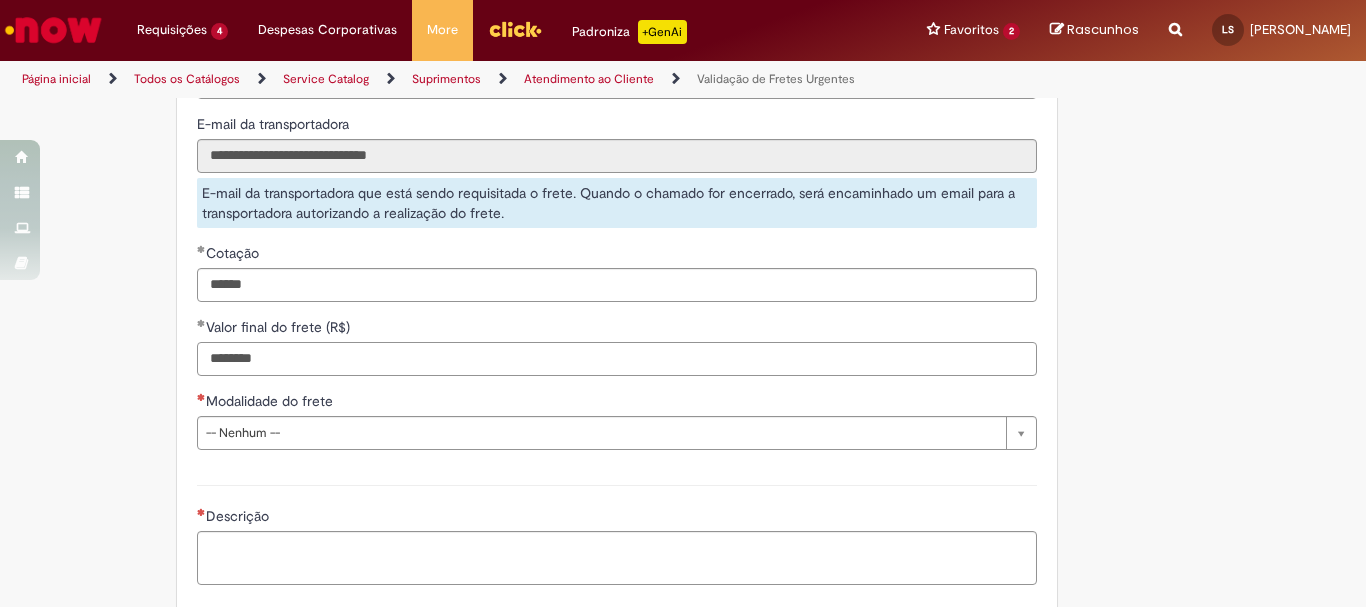 type on "********" 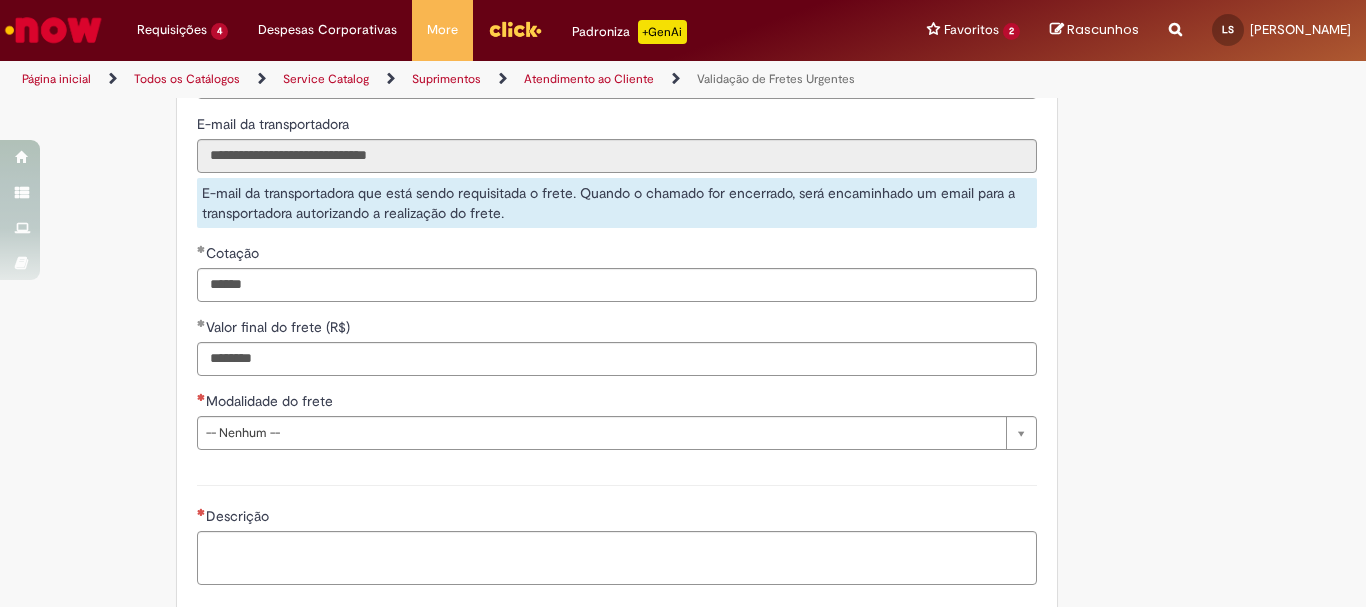 type 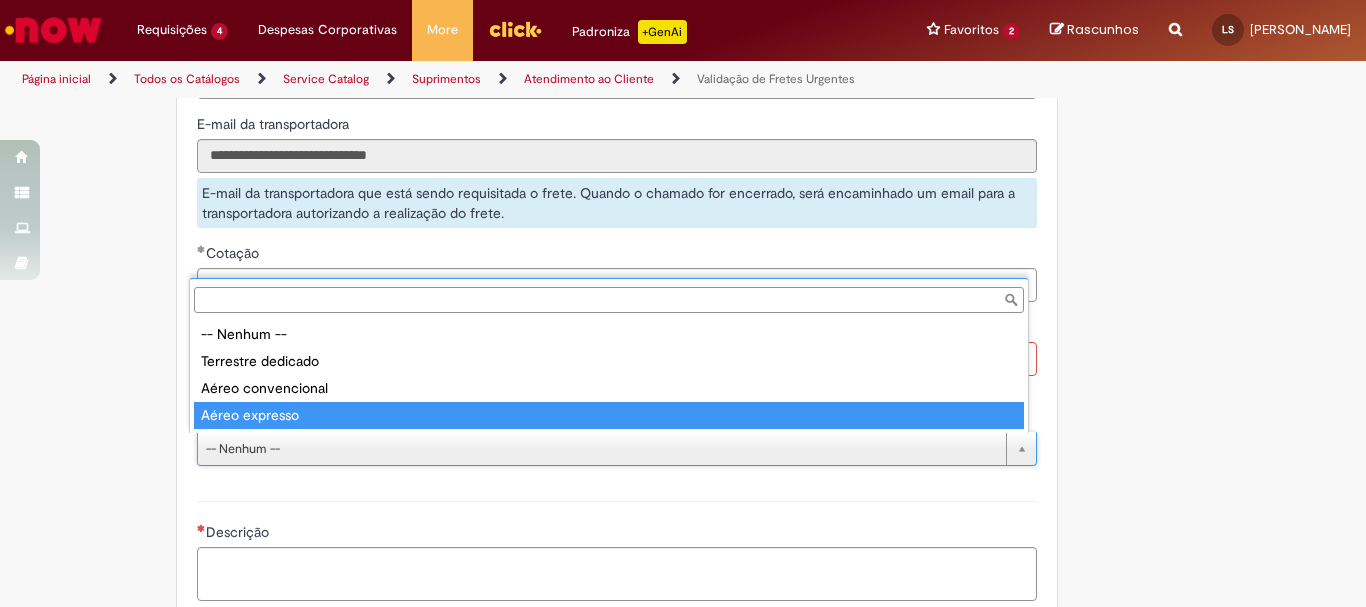 type on "**********" 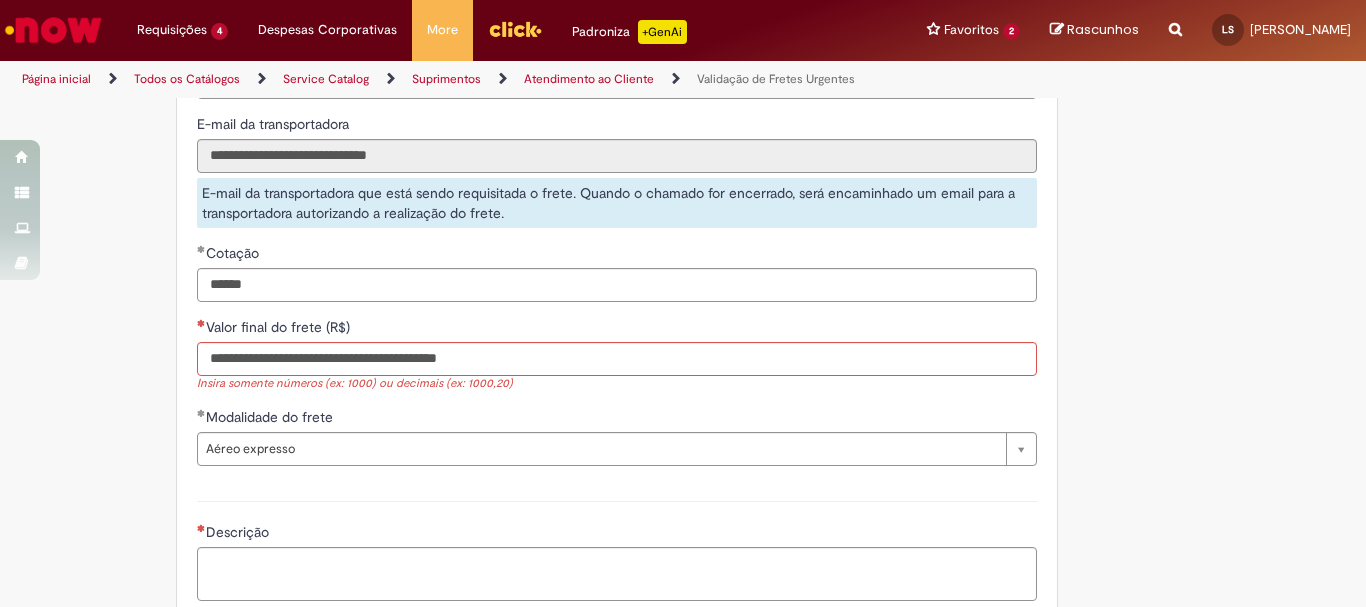 click on "Descrição" at bounding box center (617, 534) 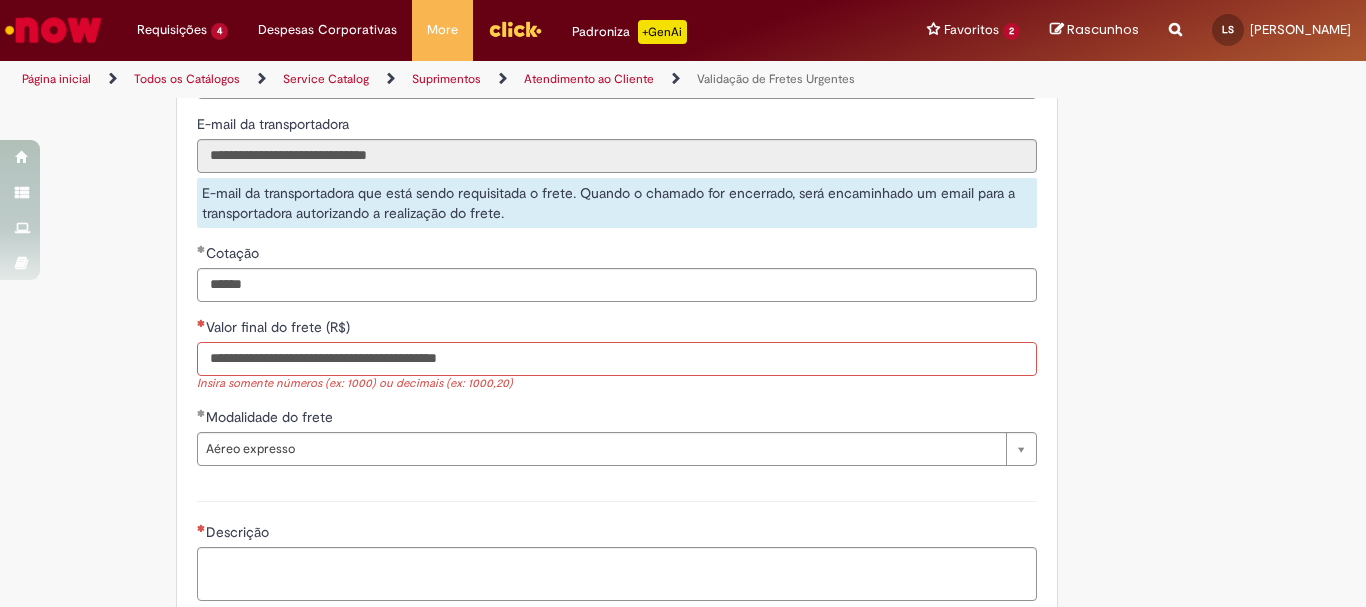 click on "Valor final do frete (R$)" at bounding box center [617, 359] 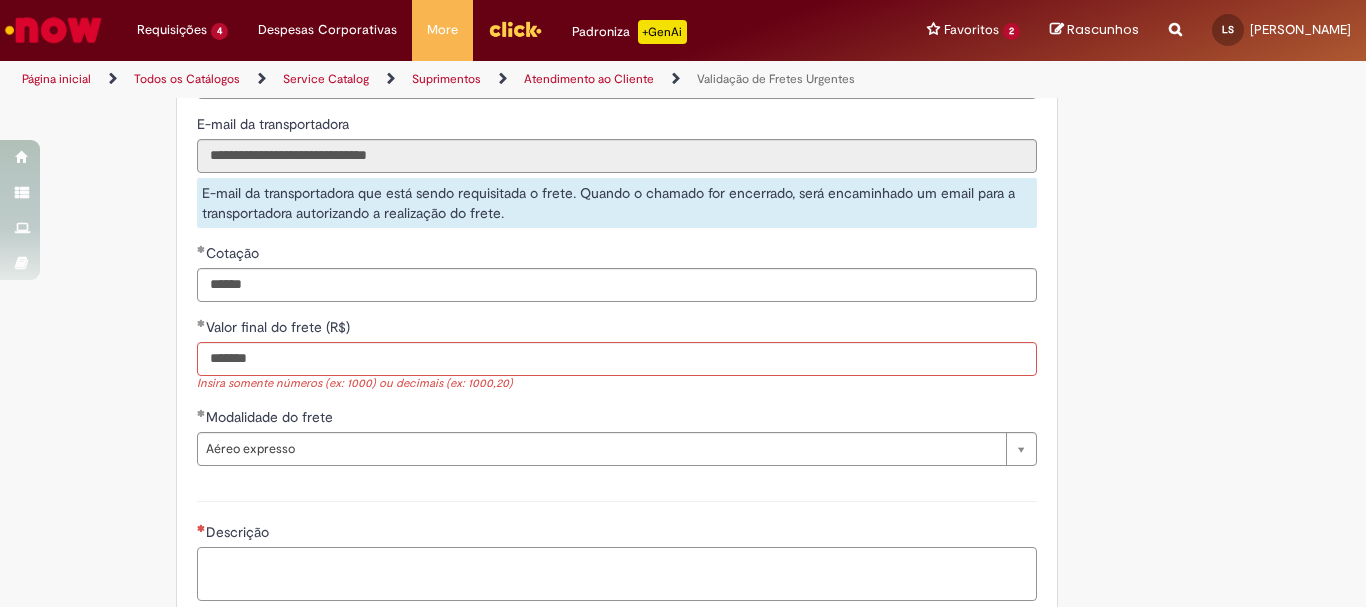 type on "**********" 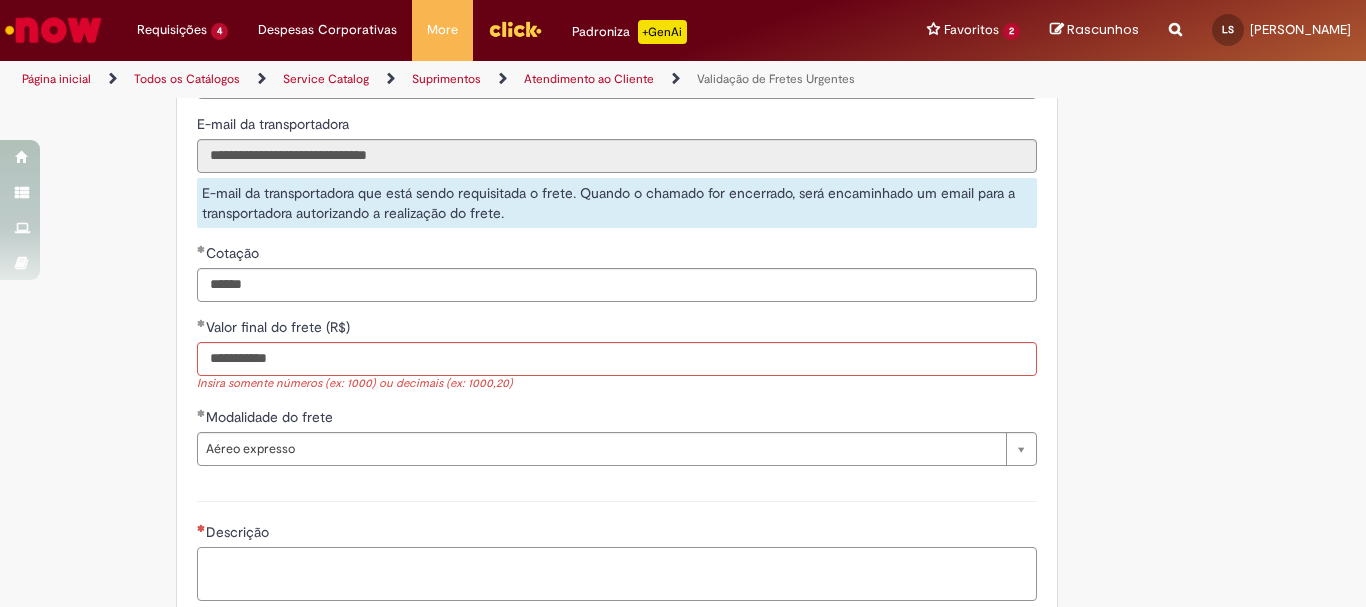 click on "Descrição" at bounding box center (617, 574) 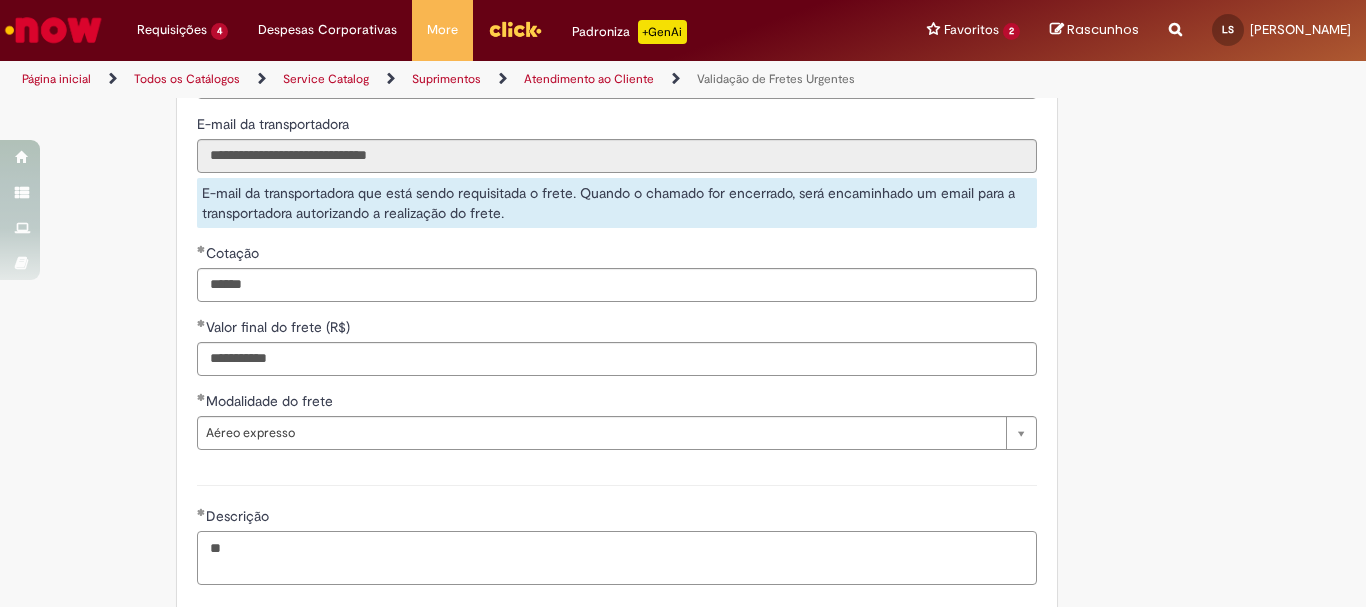 type on "*" 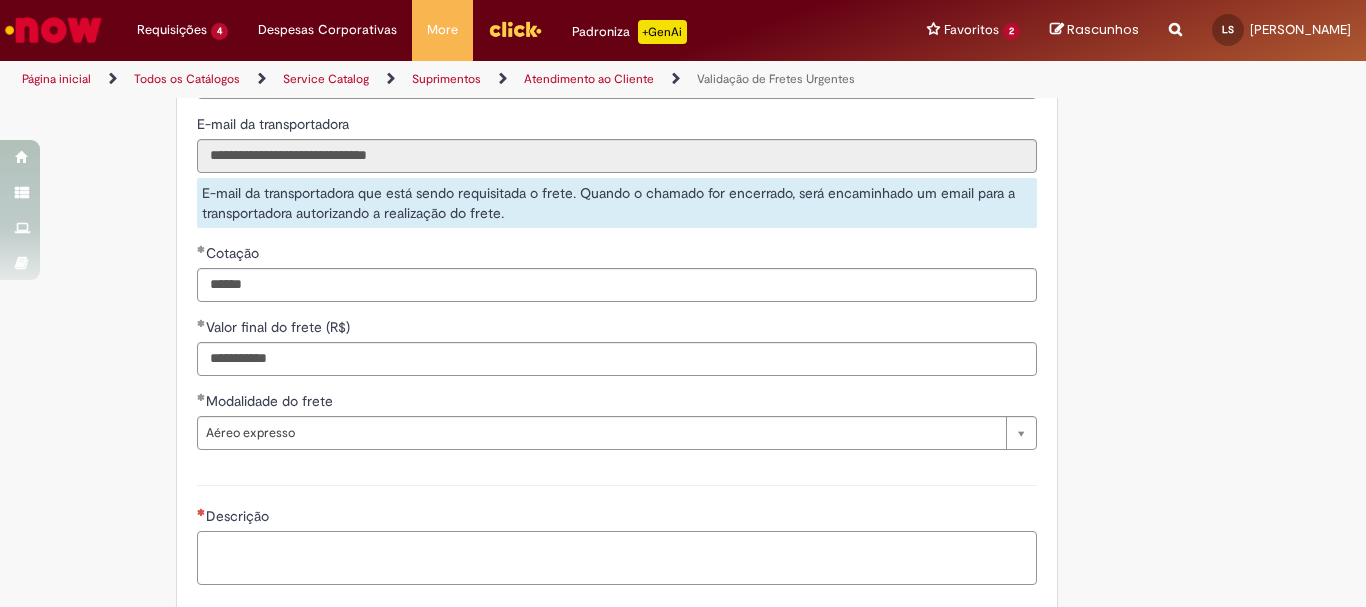type on "*" 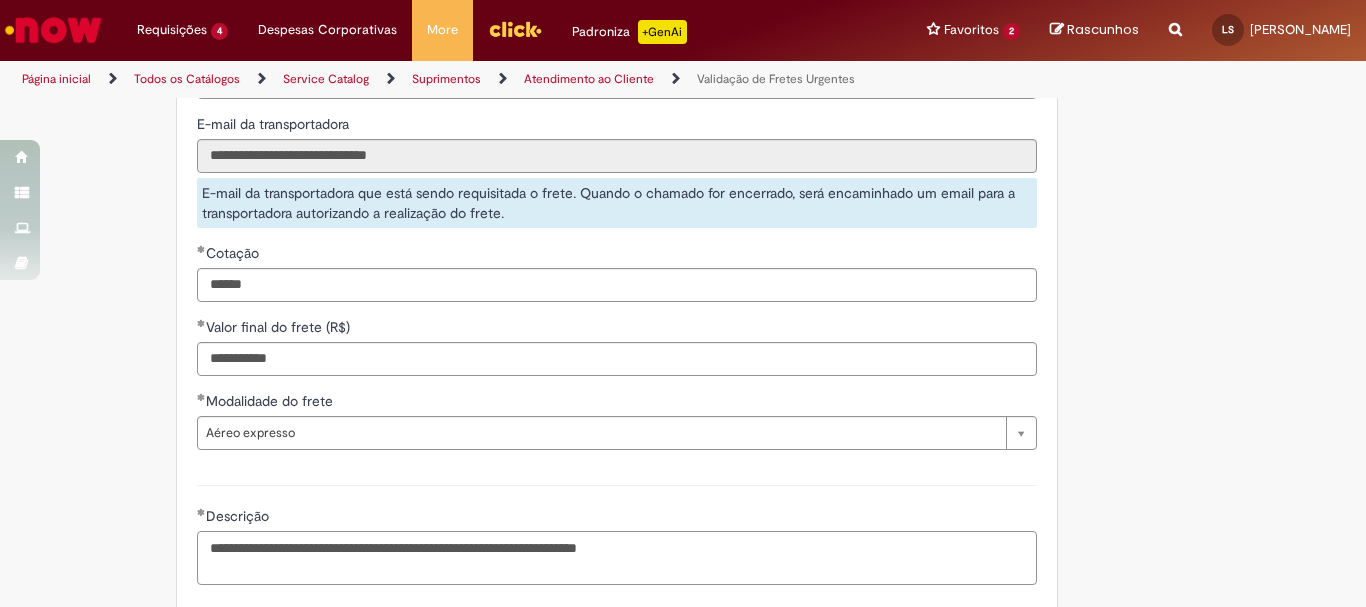 scroll, scrollTop: 1600, scrollLeft: 0, axis: vertical 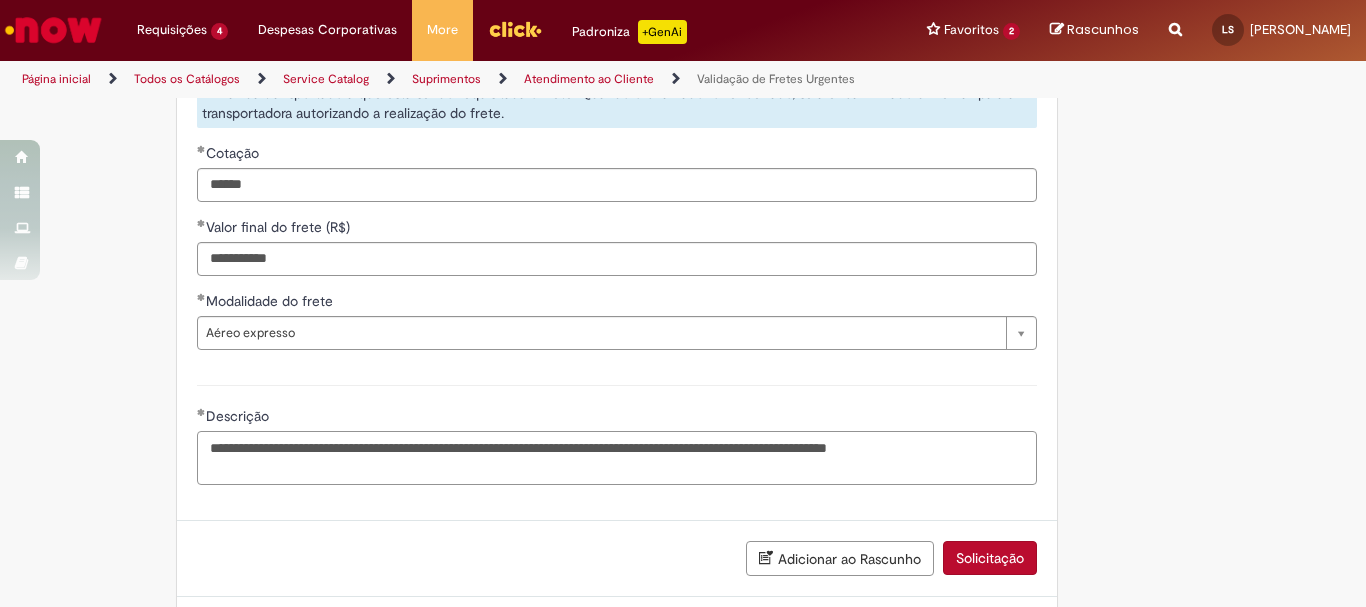 click on "**********" at bounding box center (617, 458) 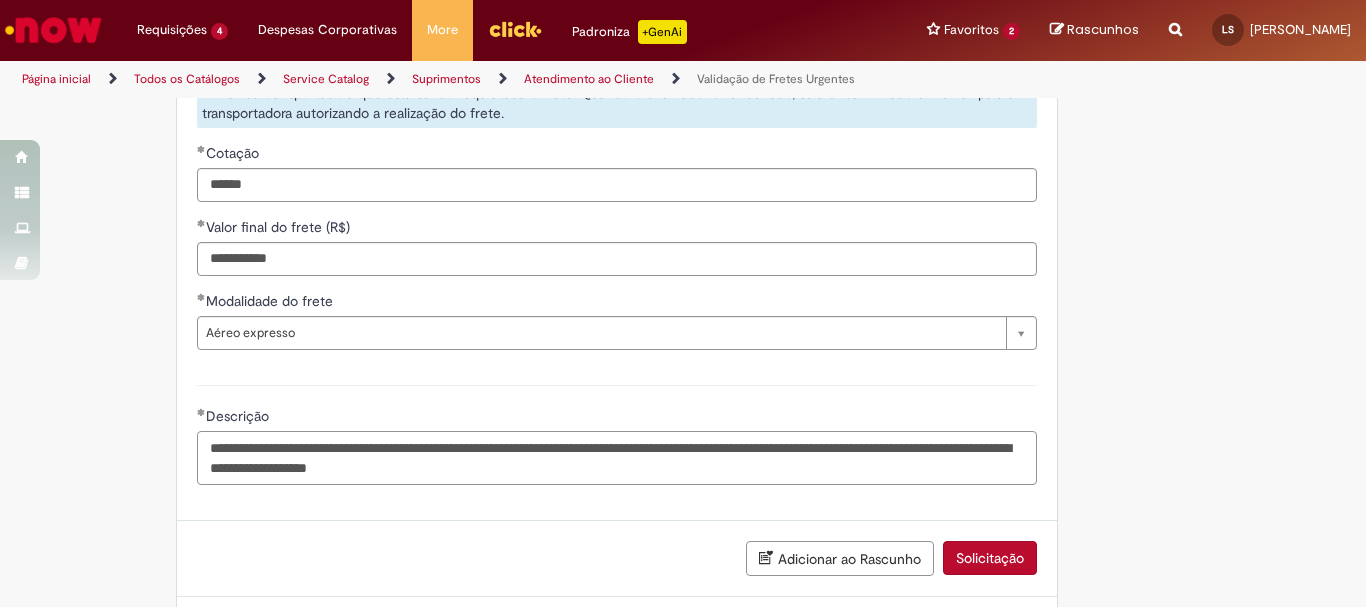 click on "**********" at bounding box center [617, 458] 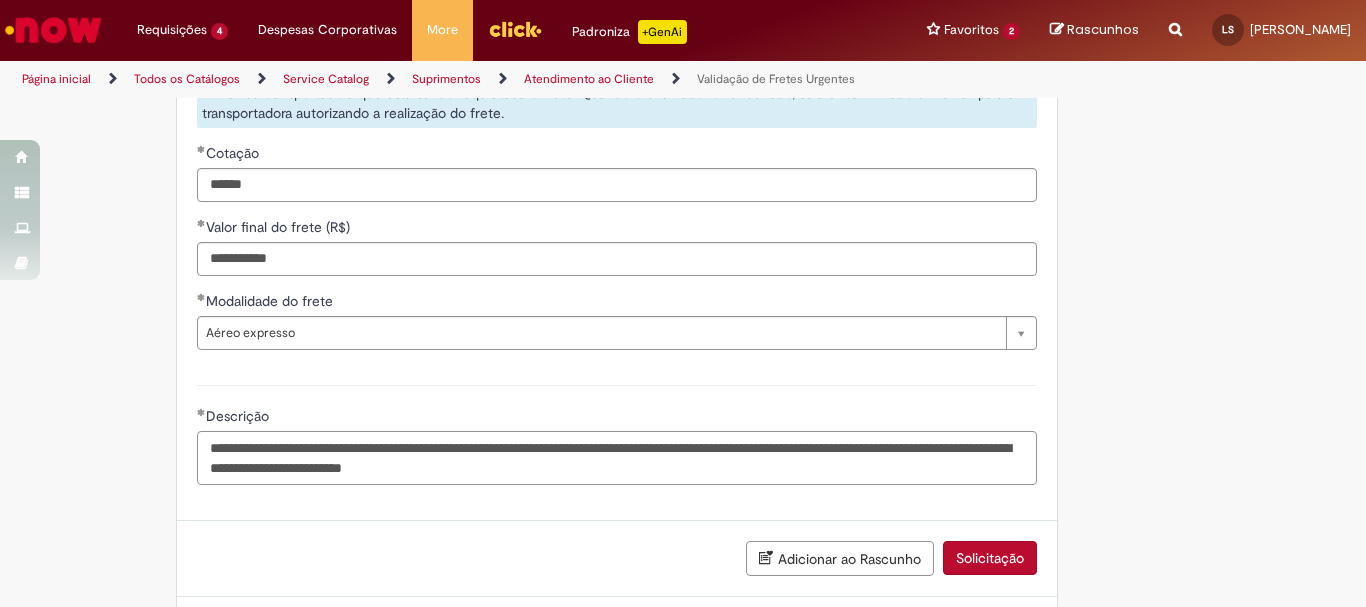 click on "**********" at bounding box center [617, 458] 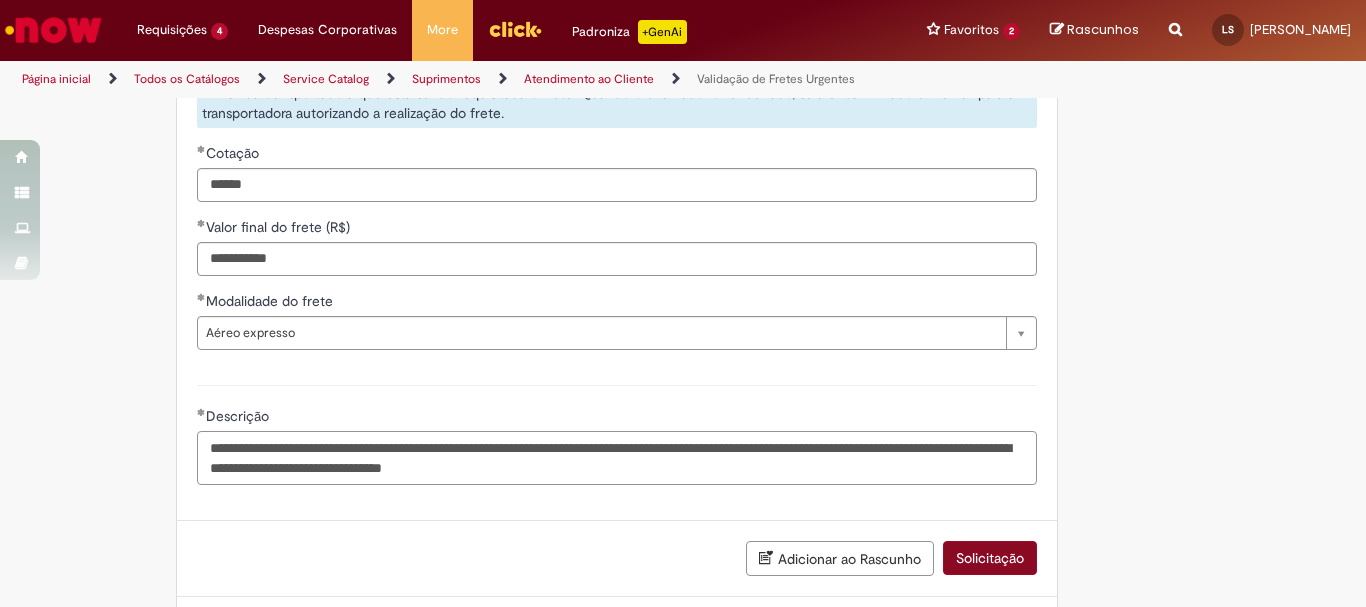 scroll, scrollTop: 1699, scrollLeft: 0, axis: vertical 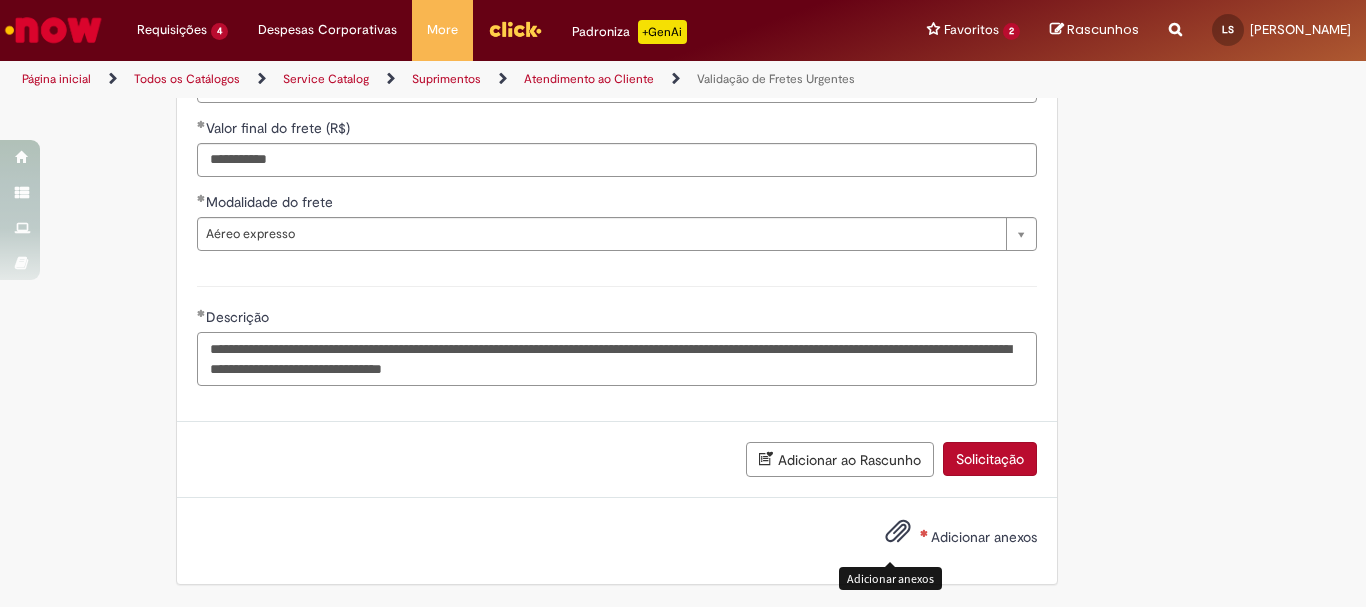 type on "**********" 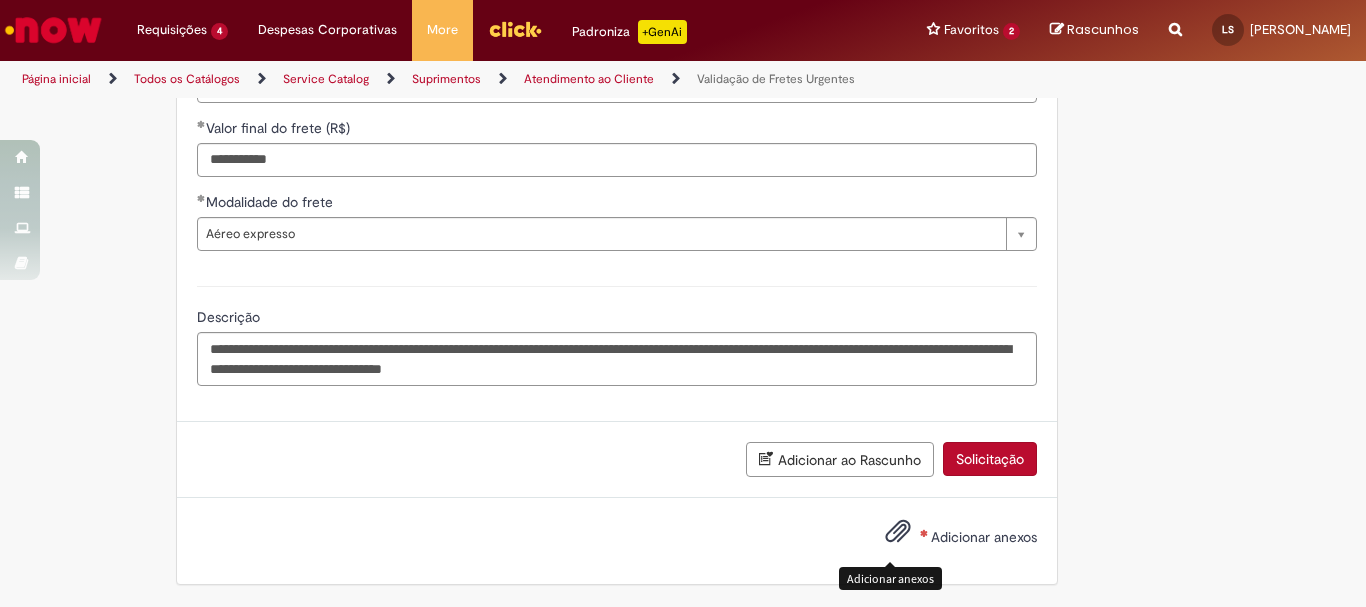 click at bounding box center [898, 532] 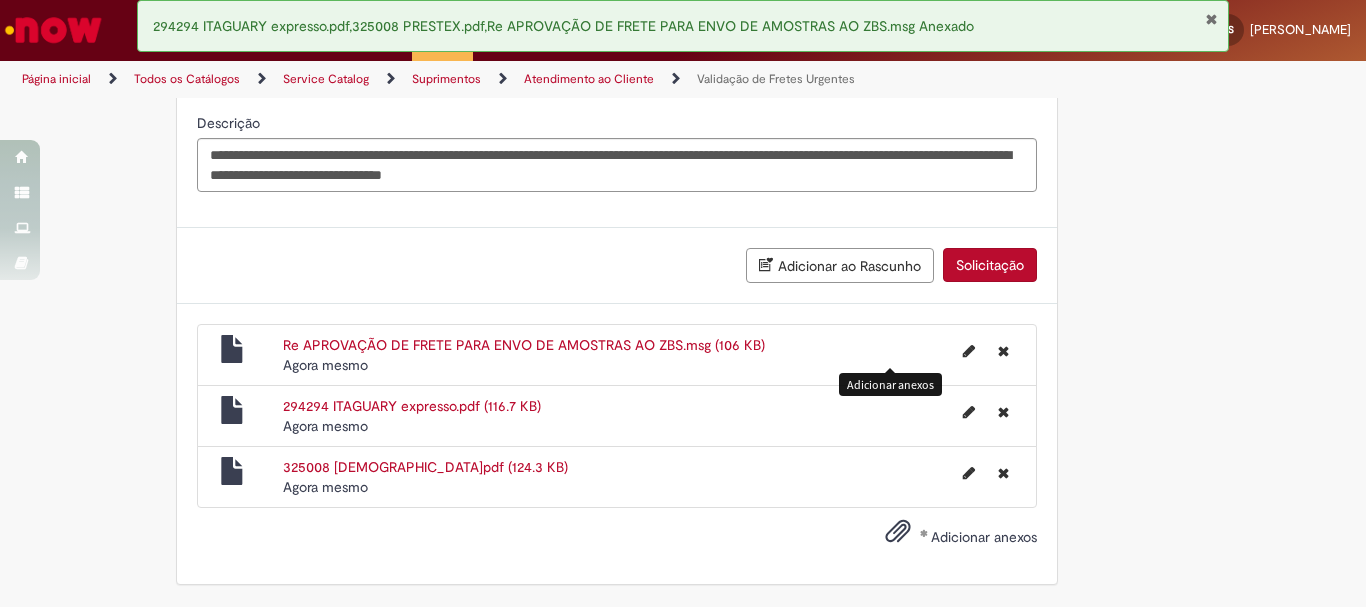 scroll, scrollTop: 1693, scrollLeft: 0, axis: vertical 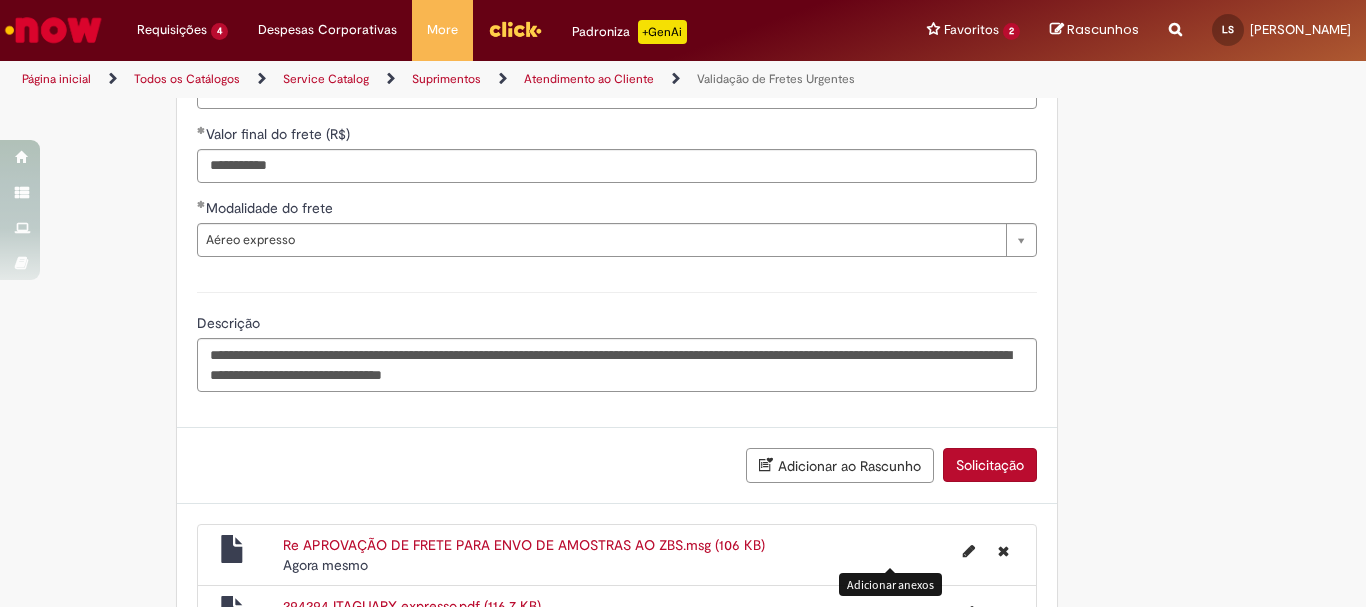 click on "Solicitação" at bounding box center [990, 465] 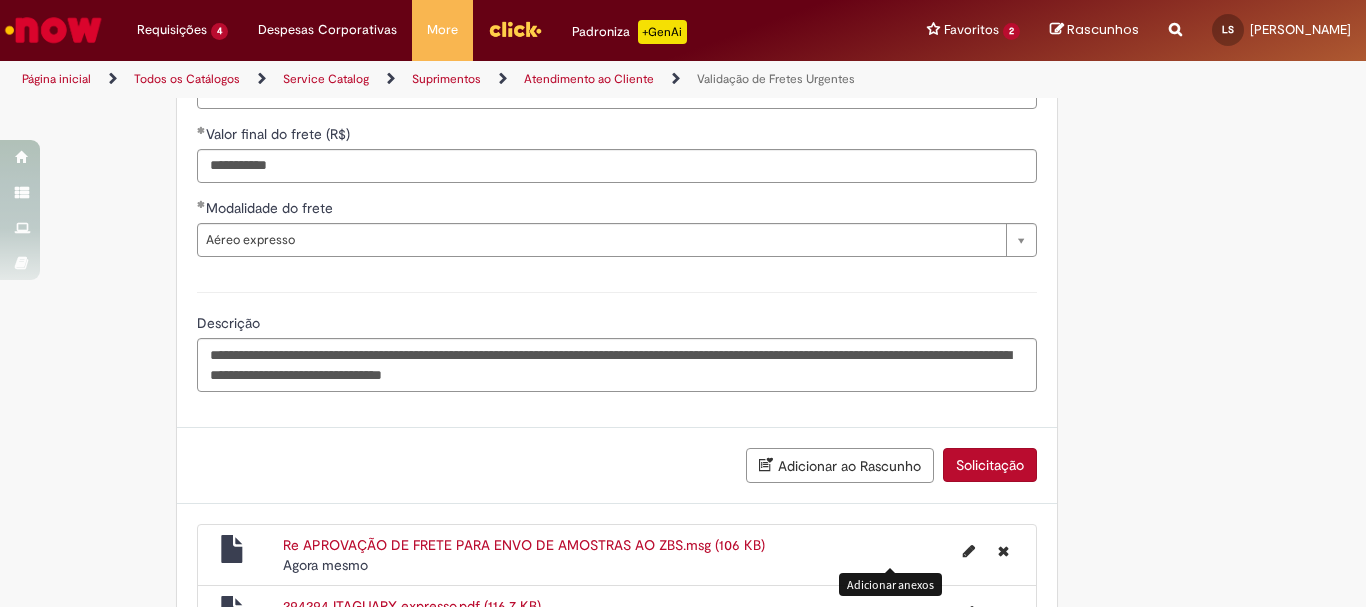 scroll, scrollTop: 1139, scrollLeft: 0, axis: vertical 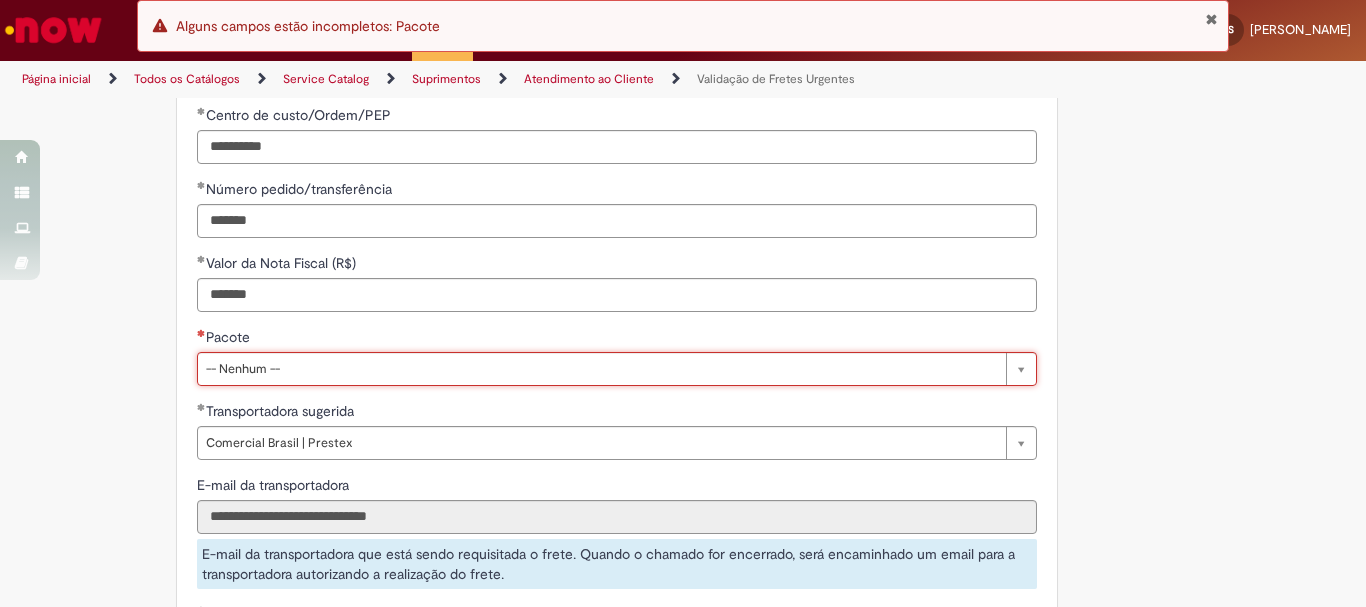 type 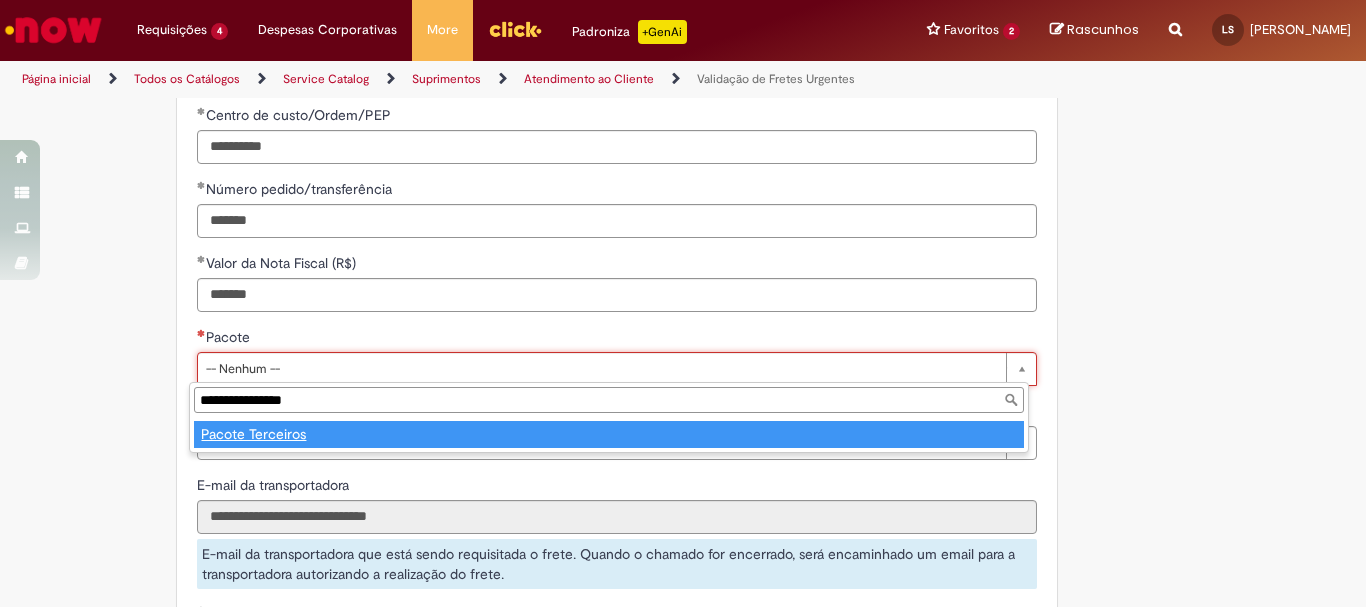 type on "**********" 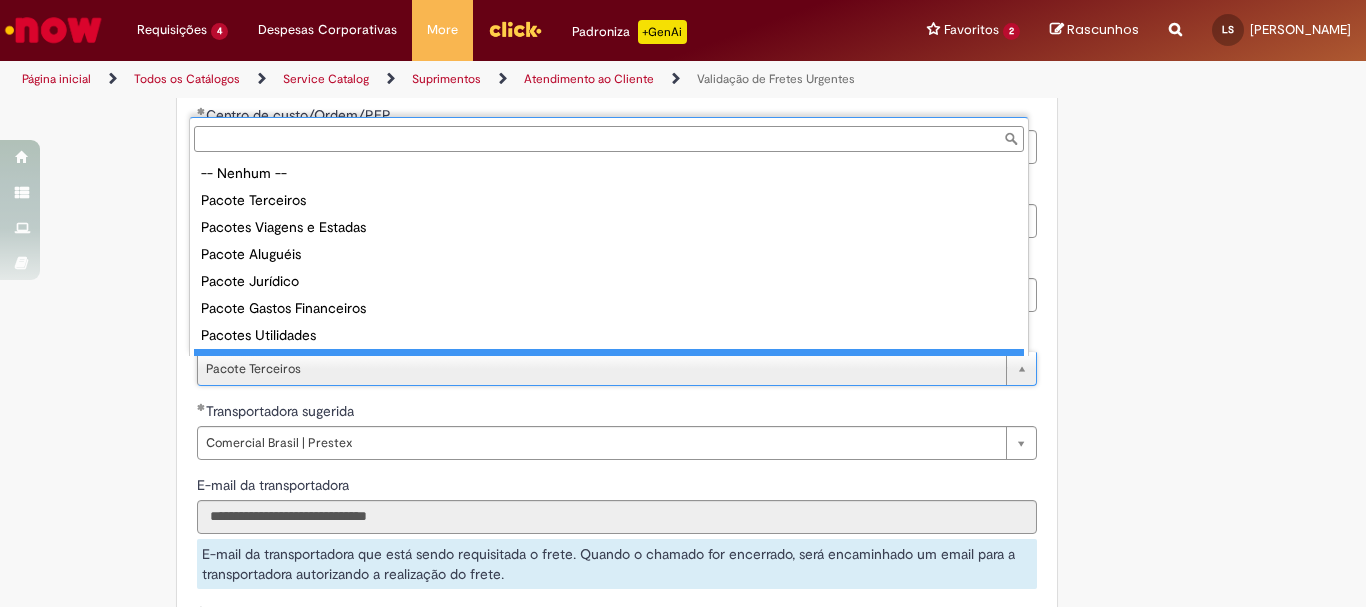 scroll, scrollTop: 16, scrollLeft: 0, axis: vertical 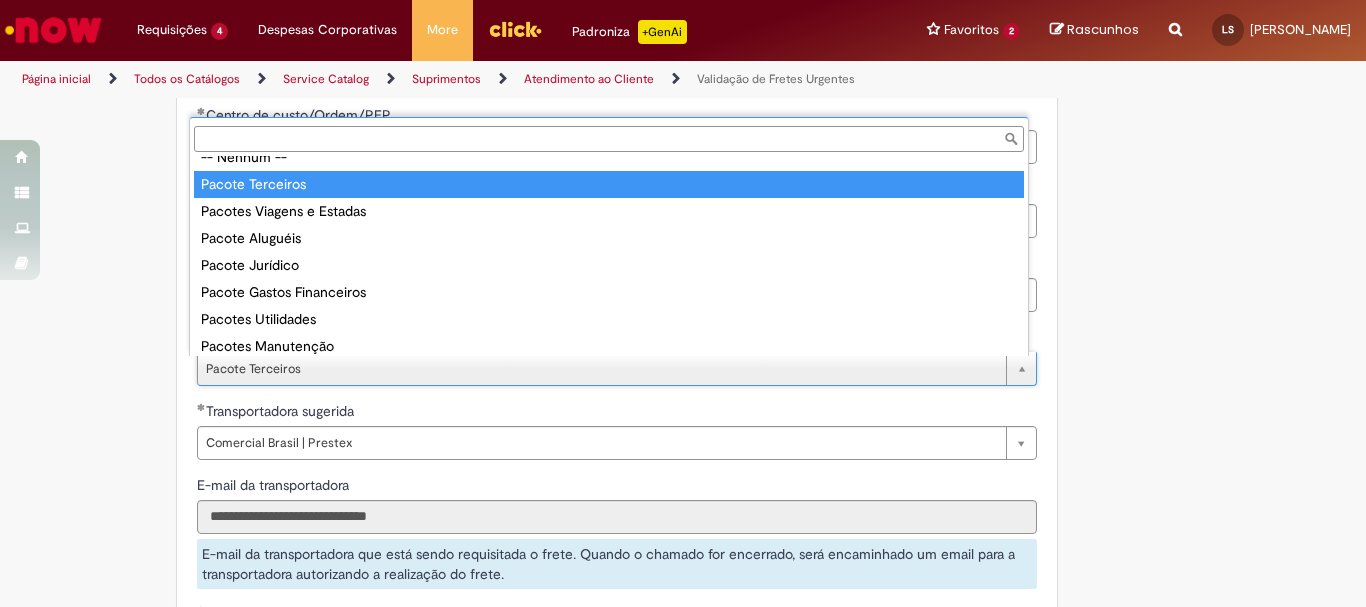 type on "**********" 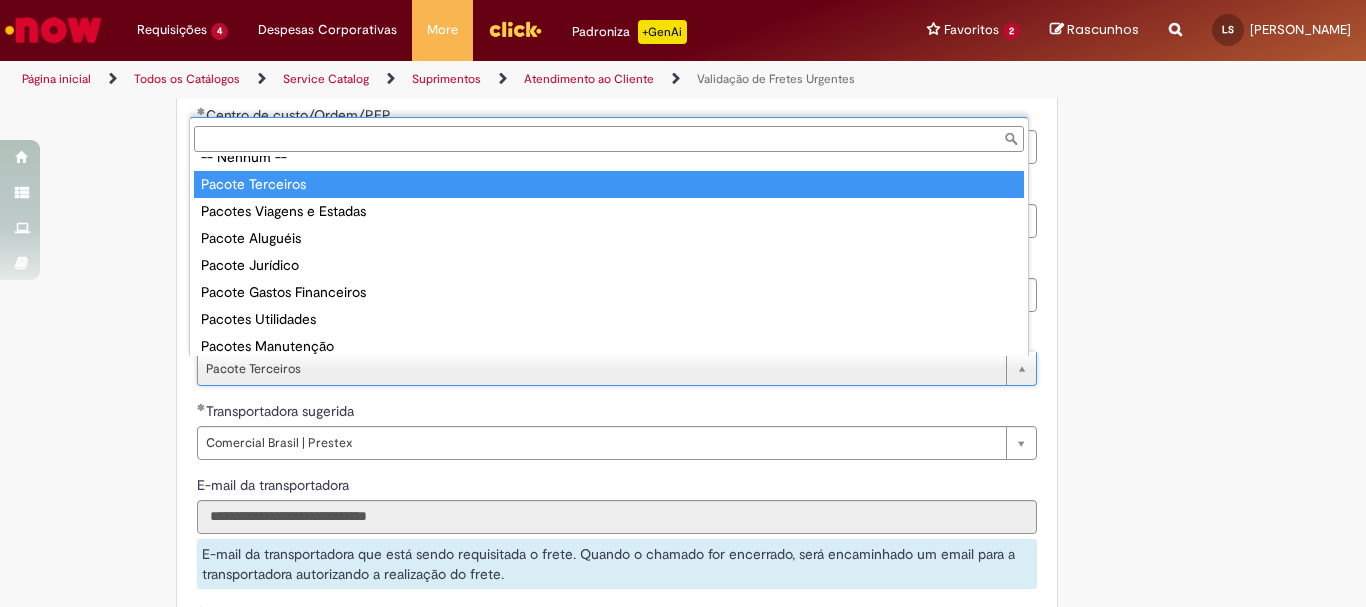 scroll, scrollTop: 0, scrollLeft: 103, axis: horizontal 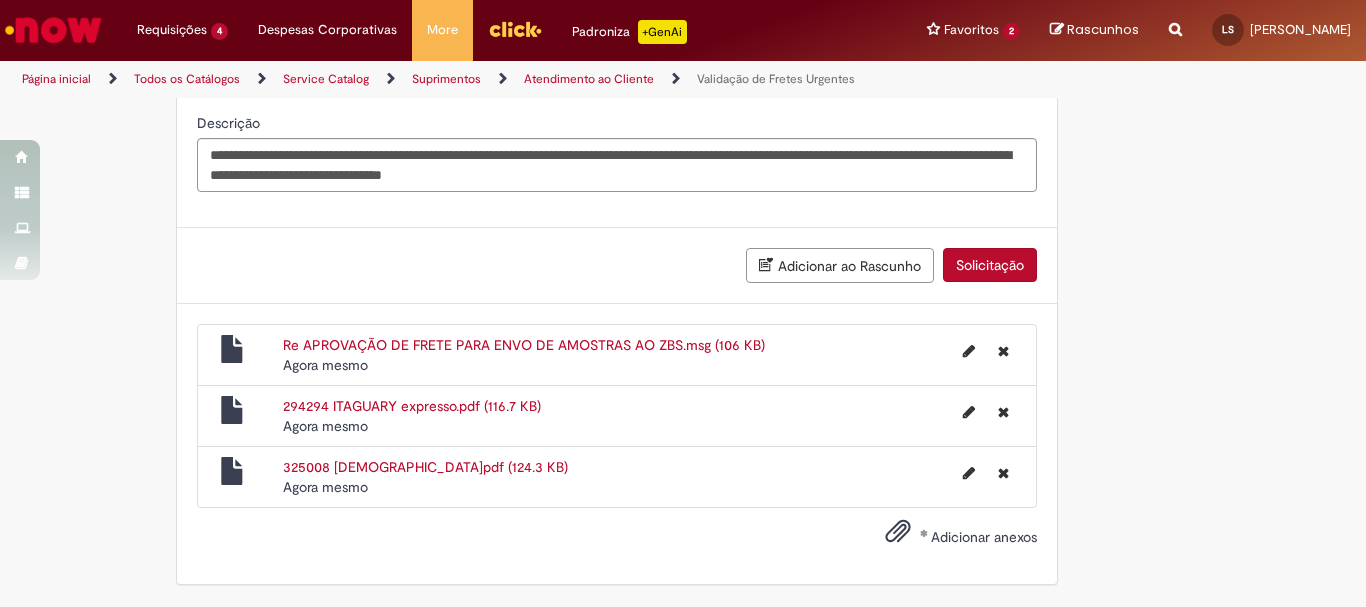 click on "Solicitação" at bounding box center (990, 265) 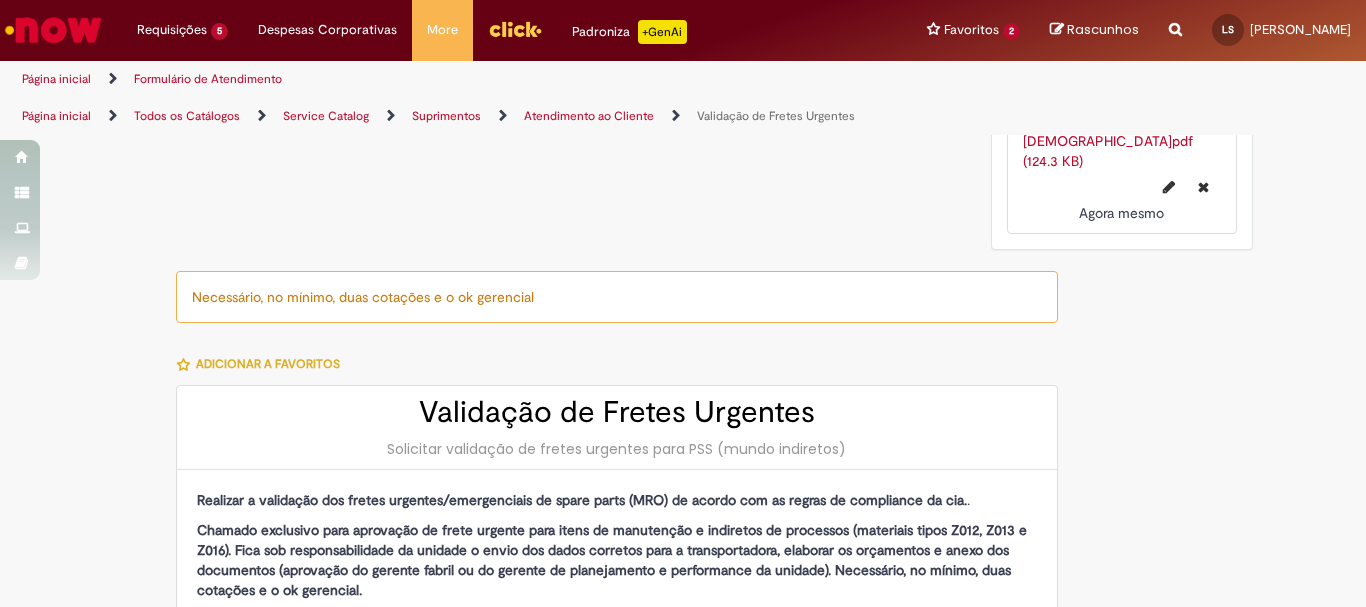 scroll, scrollTop: 0, scrollLeft: 0, axis: both 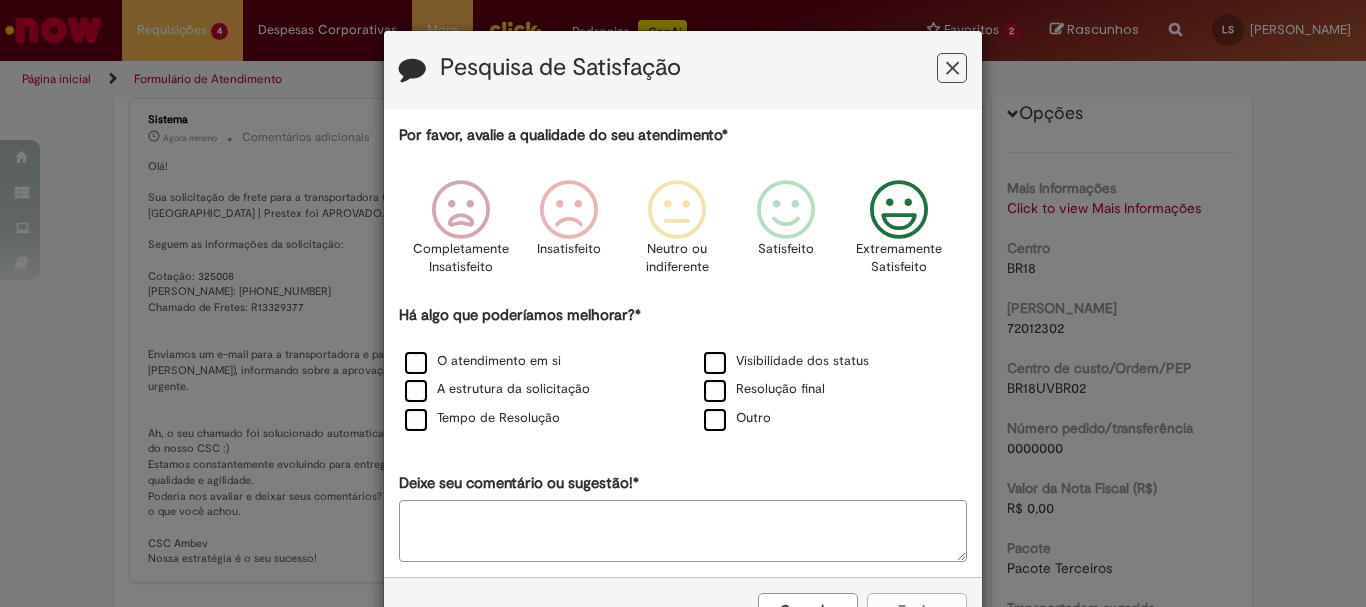 click at bounding box center (899, 210) 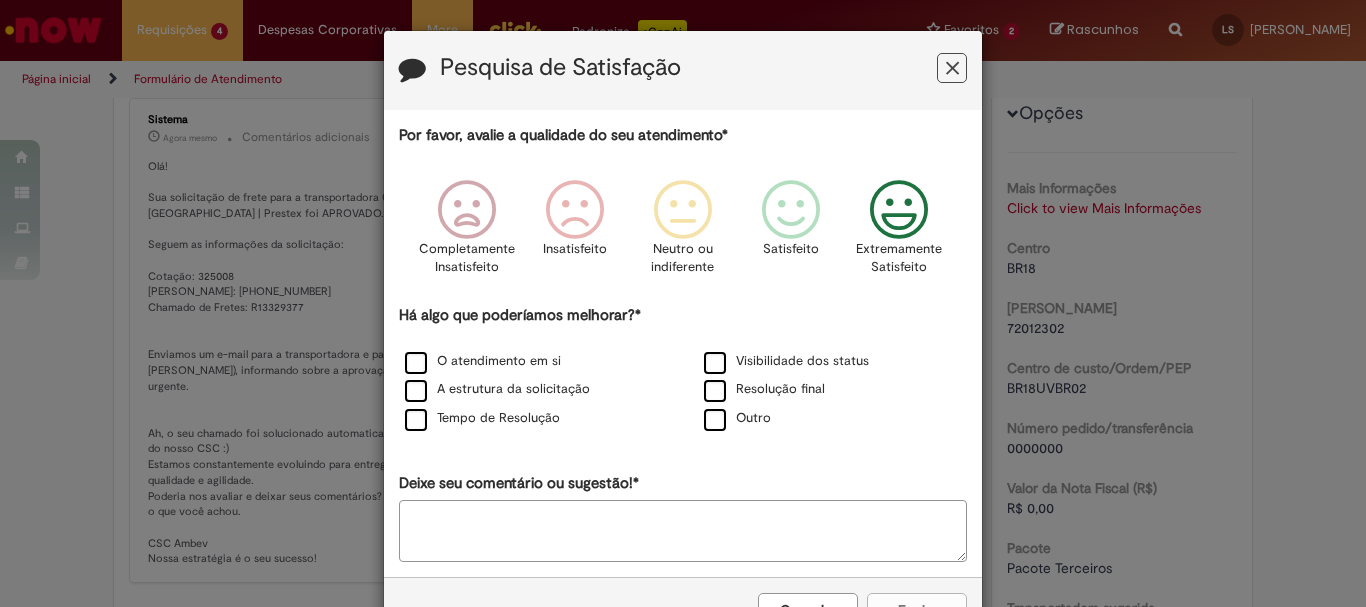 click on "Deixe seu comentário ou sugestão!*" at bounding box center (683, 531) 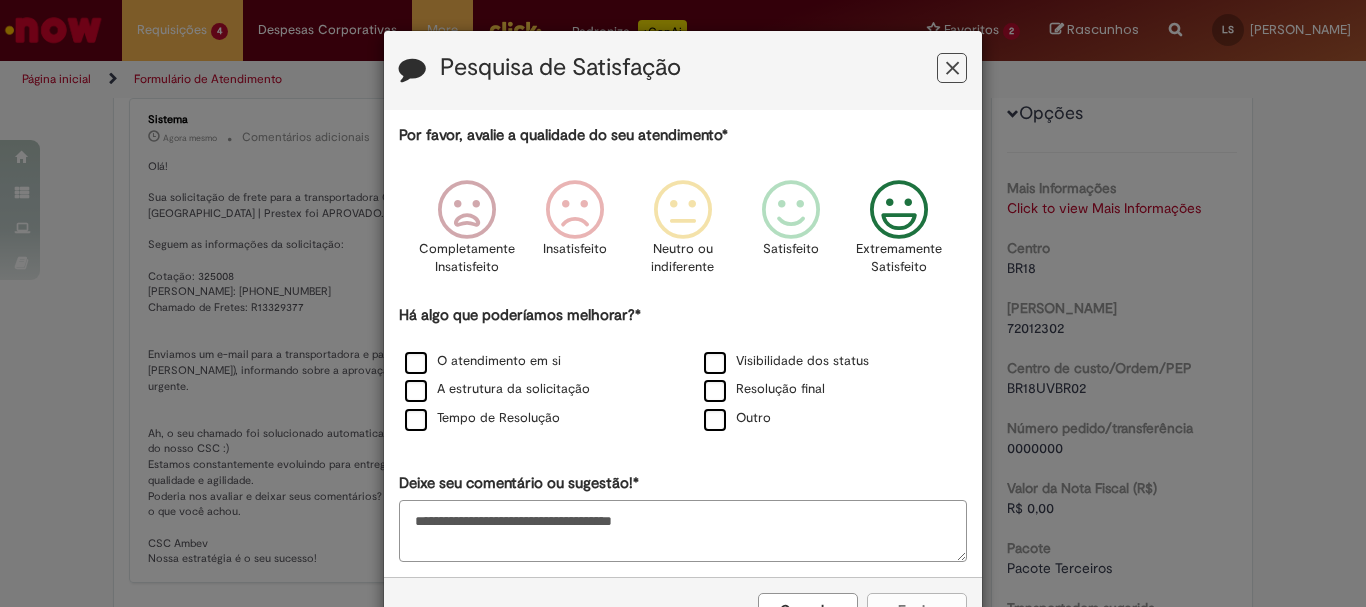 scroll, scrollTop: 66, scrollLeft: 0, axis: vertical 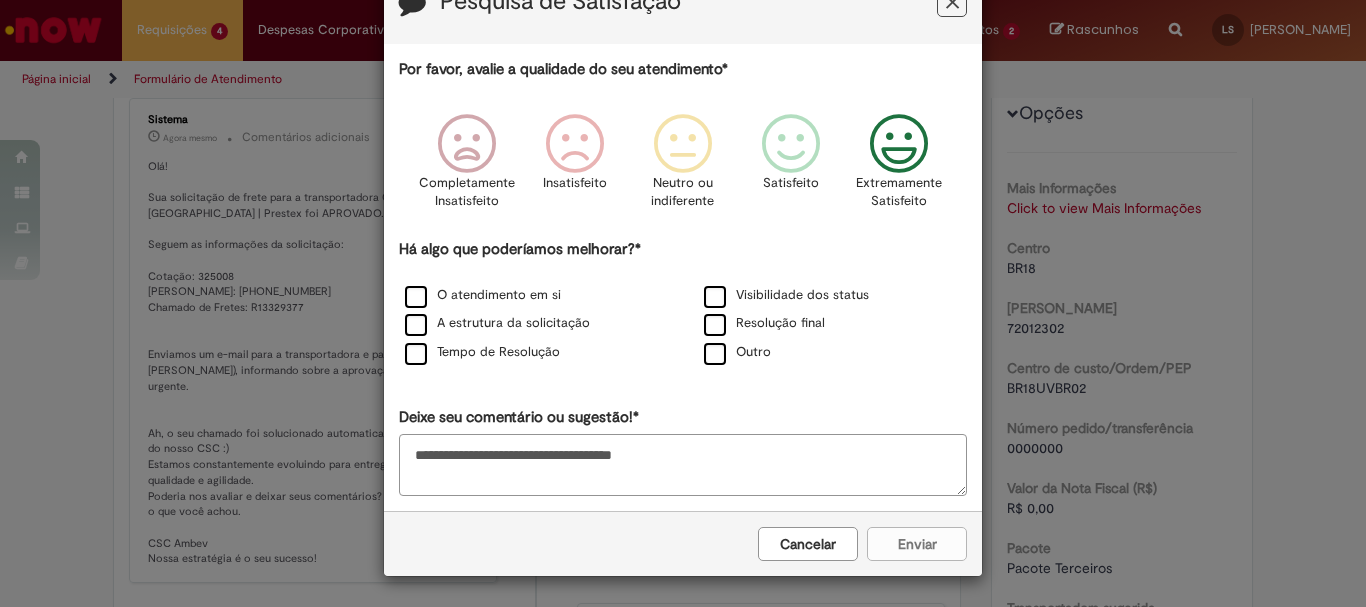 type on "**********" 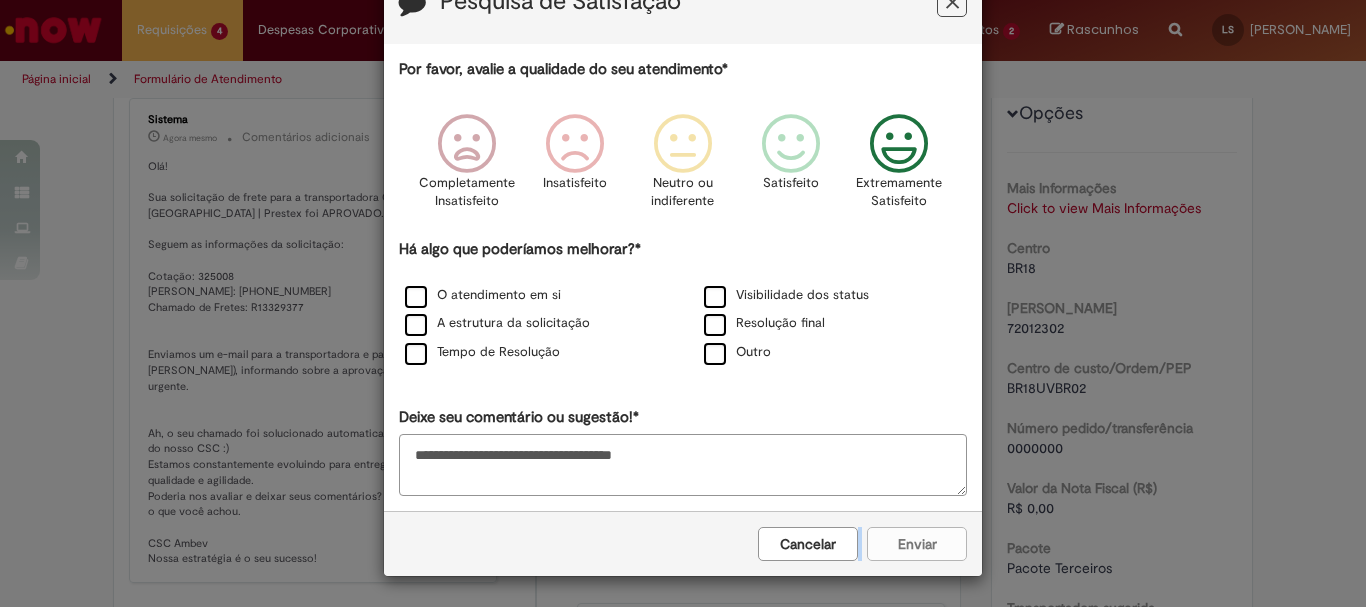 click on "Cancelar   Enviar" at bounding box center [683, 543] 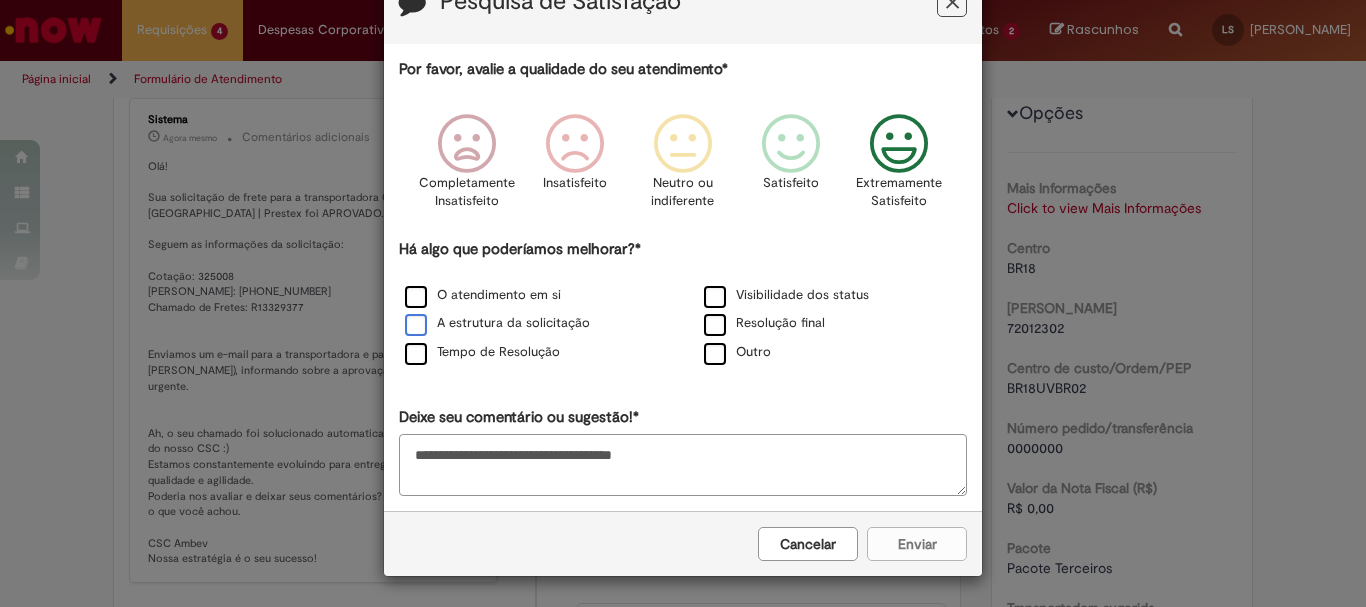 click on "A estrutura da solicitação" at bounding box center [497, 323] 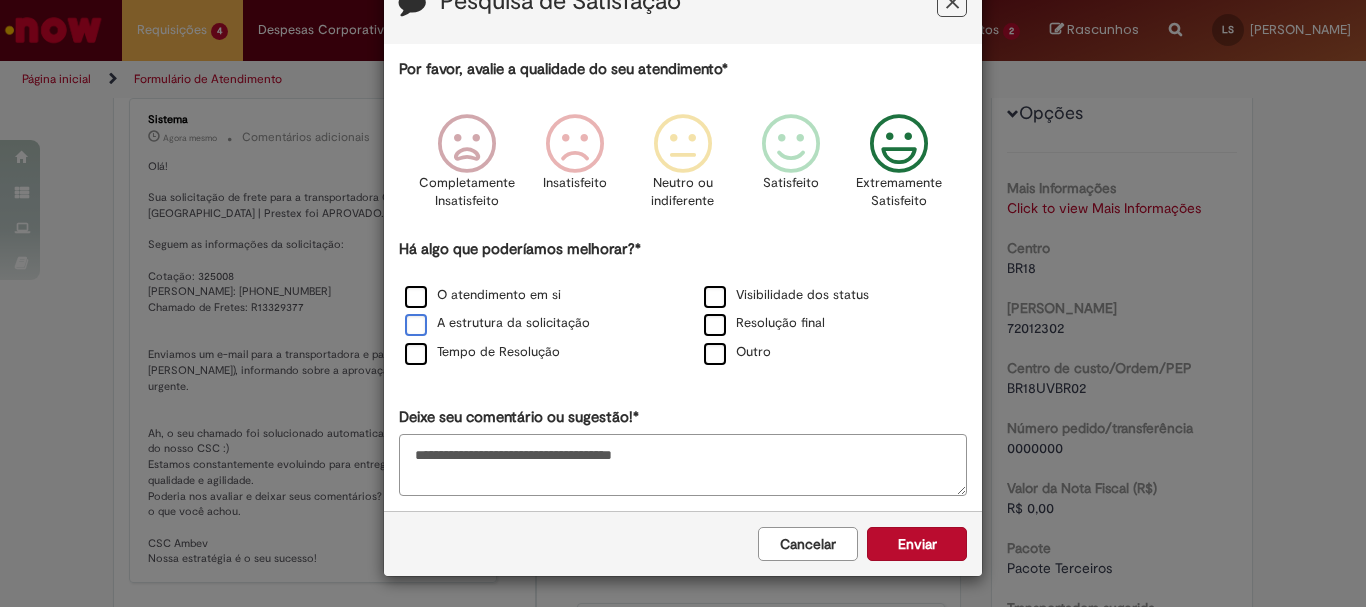 scroll, scrollTop: 66, scrollLeft: 0, axis: vertical 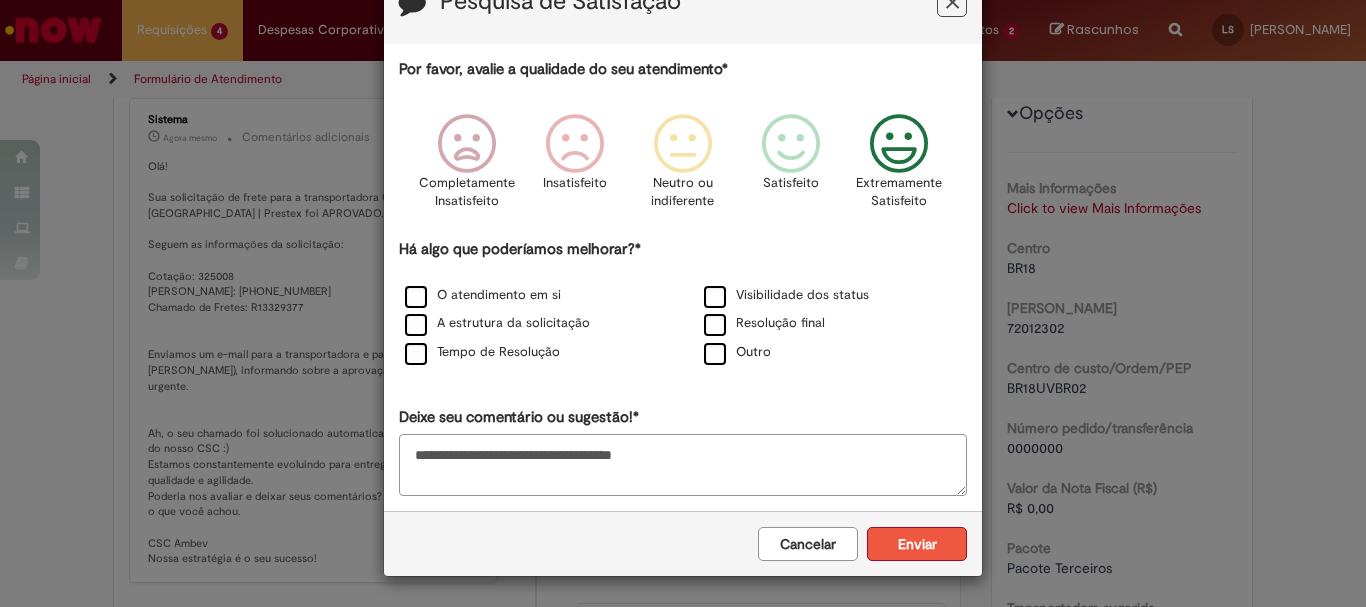 click on "Enviar" at bounding box center (917, 544) 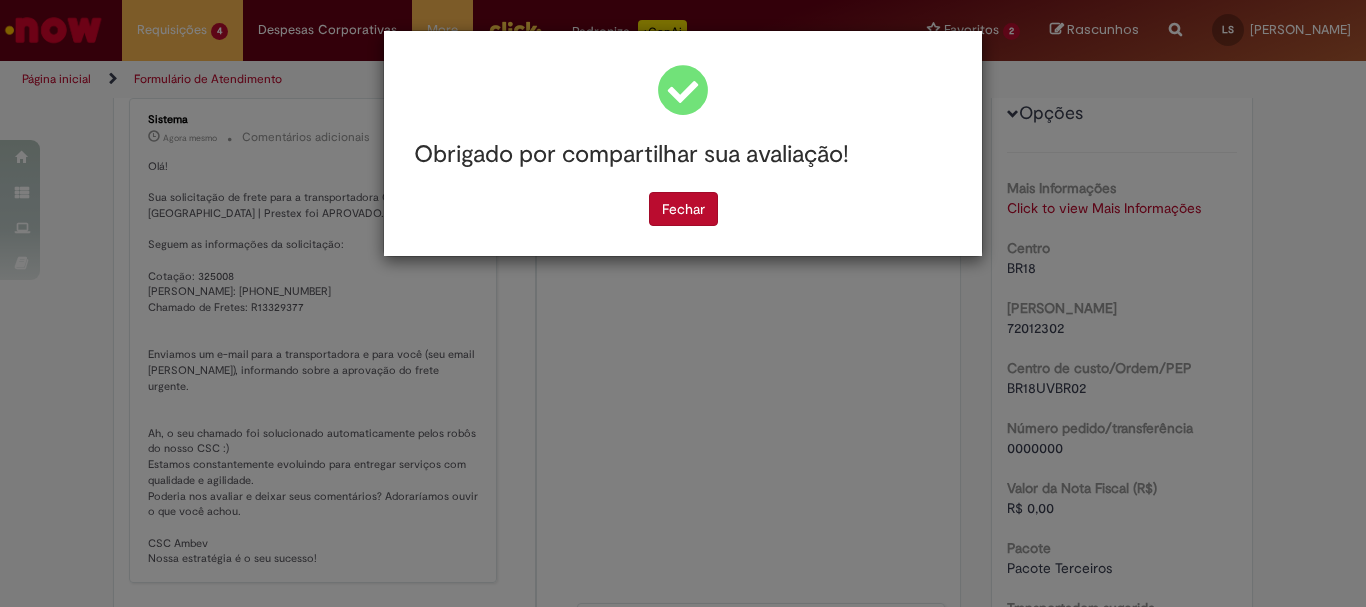 scroll, scrollTop: 0, scrollLeft: 0, axis: both 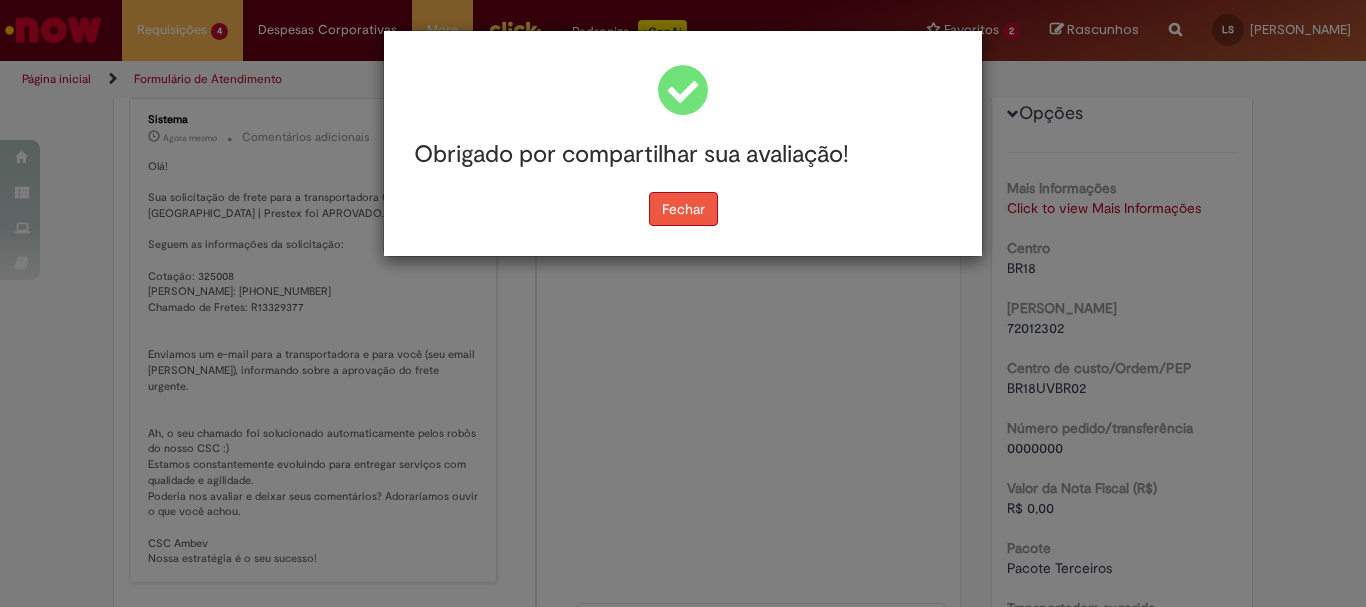 click on "Fechar" at bounding box center [683, 209] 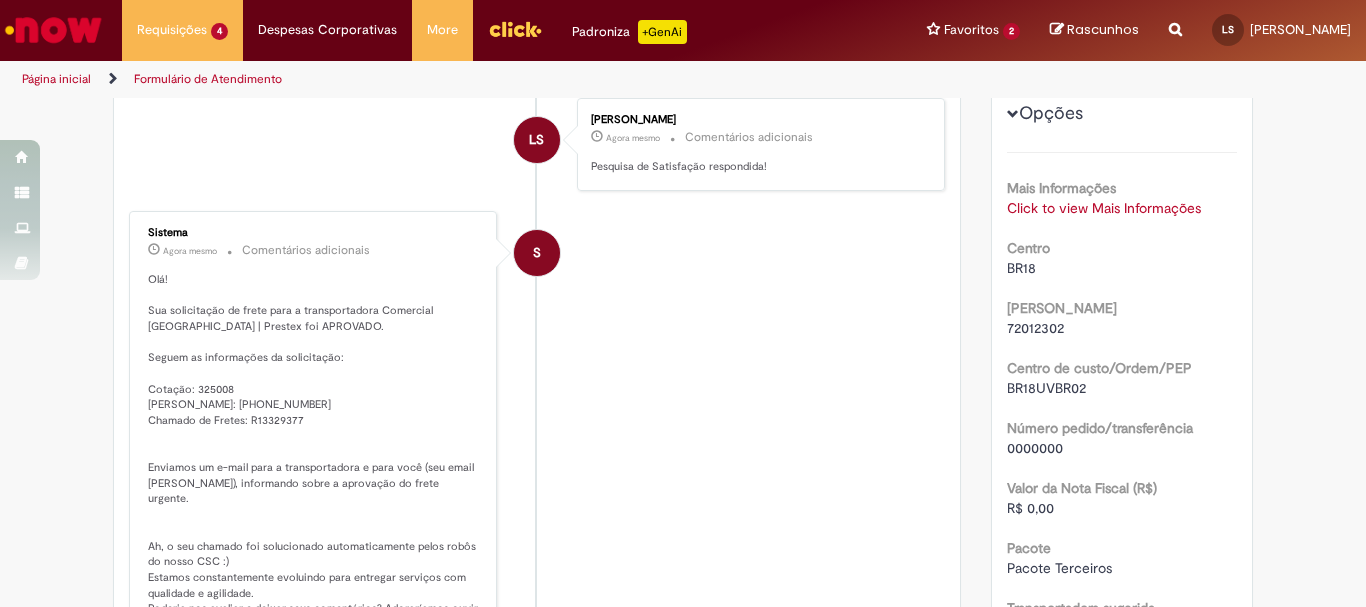 scroll, scrollTop: 300, scrollLeft: 0, axis: vertical 